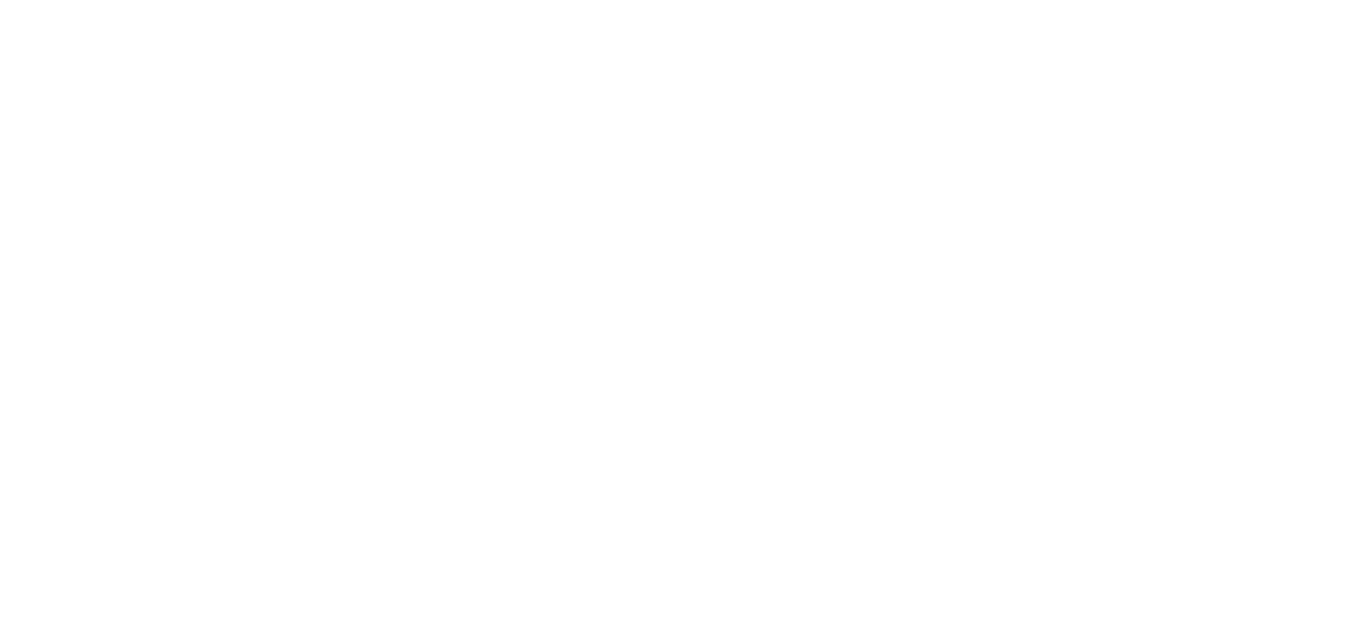 scroll, scrollTop: 0, scrollLeft: 0, axis: both 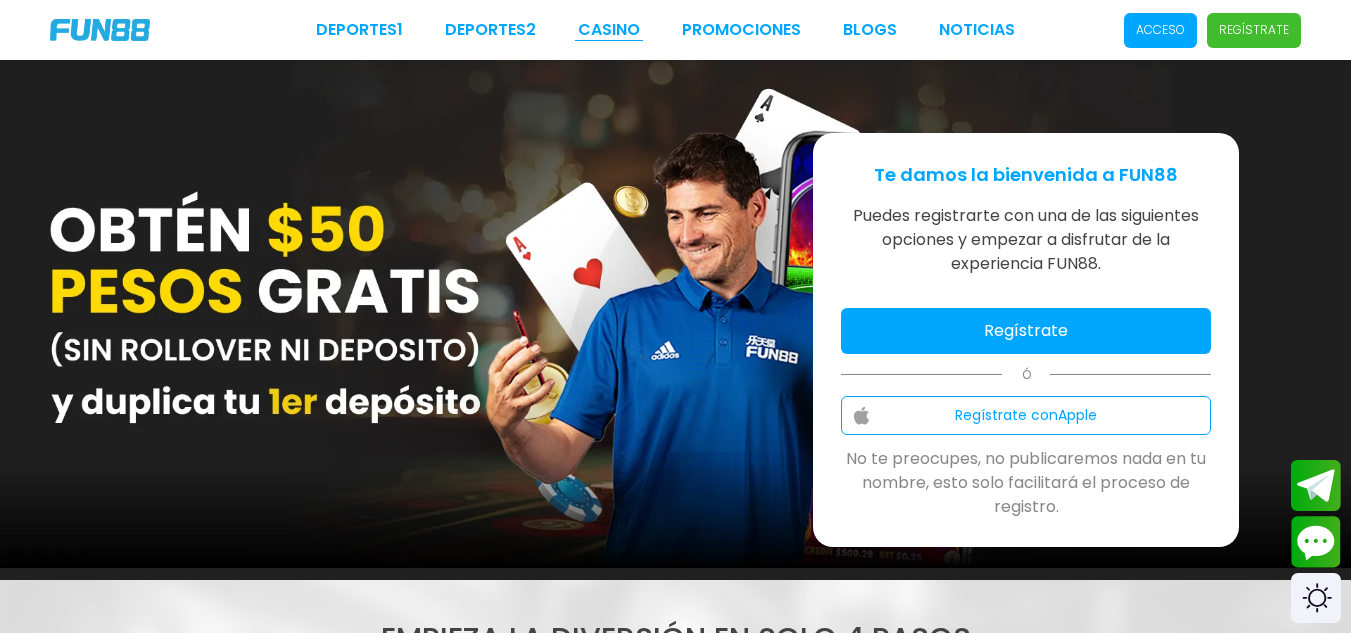 click on "CASINO" at bounding box center (609, 30) 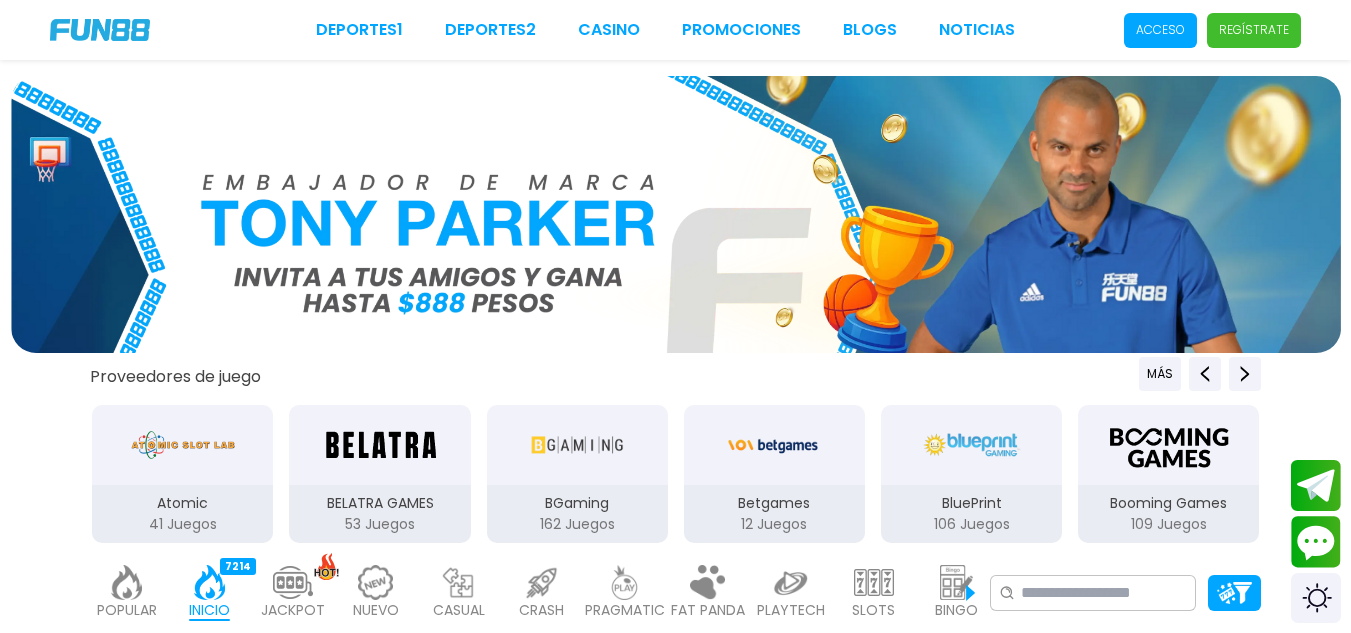 click on "Proveedores de juego MÁS 3Oaks 70   Juegos Aspect 1   Juegos Atomic 41   Juegos BELATRA GAMES 53   Juegos BGaming 162   Juegos Betgames 12   Juegos BluePrint 106   Juegos Booming Games 109   Juegos Caleta 114   Juegos EVOPLAY 211   Juegos Endorphina 168   Juegos Everymatrix 130   Juegos Evolution 339   Juegos Expanse 47   Juegos Ezugi 95   Juegos FC 45   Juegos Funky 2   Juegos GameArt 87   Juegos Games Global 79   Juegos GamoMat 192   Juegos Habanero 207   Juegos Hacksaw 458   Juegos IMoon 2   Juegos InBet 430   Juegos IndigoMagic 53   Juegos JiLi 164   Juegos Kalamba 111   Juegos Kiron 27   Juegos MICRO GAMING 326   Juegos MPlay 20   Juegos Mascot 141   Juegos NAGA 47   Juegos Netent 93   Juegos One Touch 97   Juegos Ortiz Gaming 20   Juegos PGSoft 155   Juegos Play'N'GO 281   Juegos PlayStar 77   Juegos Playson 84   Juegos Playtech 484   Juegos PragmaticPlay 571   Juegos RUBYPLAY 19   Juegos Real Time Game 1   Juegos RedTiger 155   Juegos Relax 189   Juegos Revolver 20   Juegos Skywind 258   Juegos Spribe" at bounding box center [675, 2352] 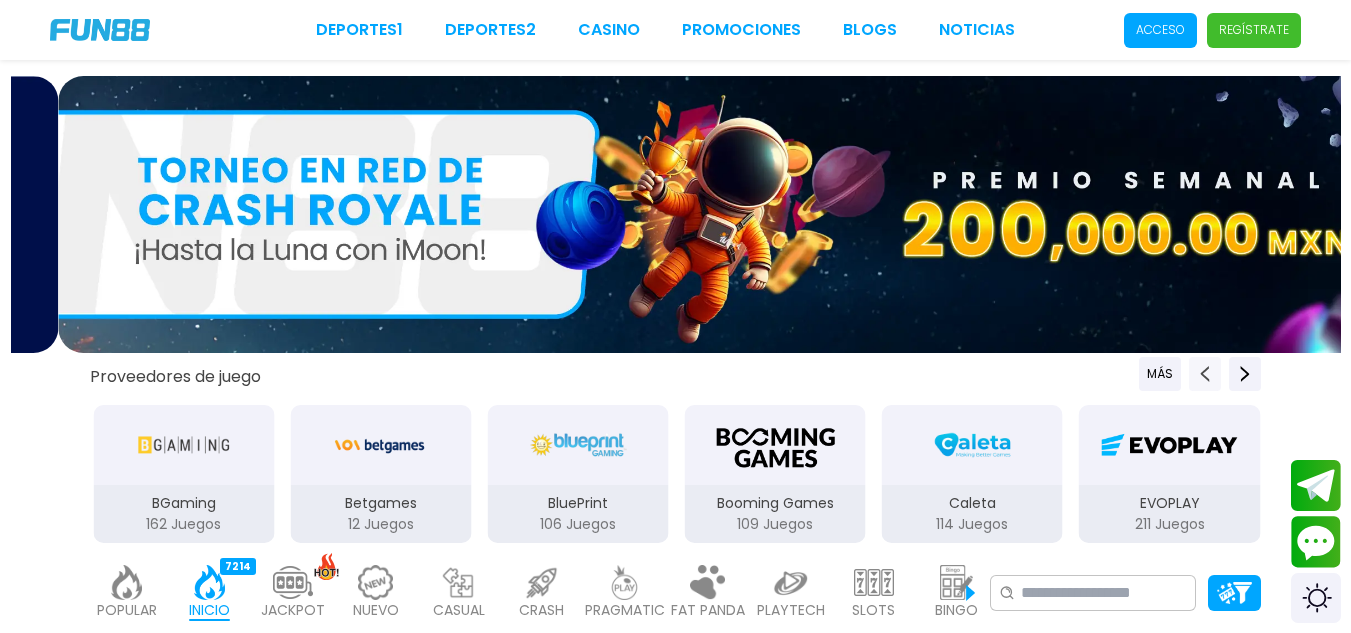 click 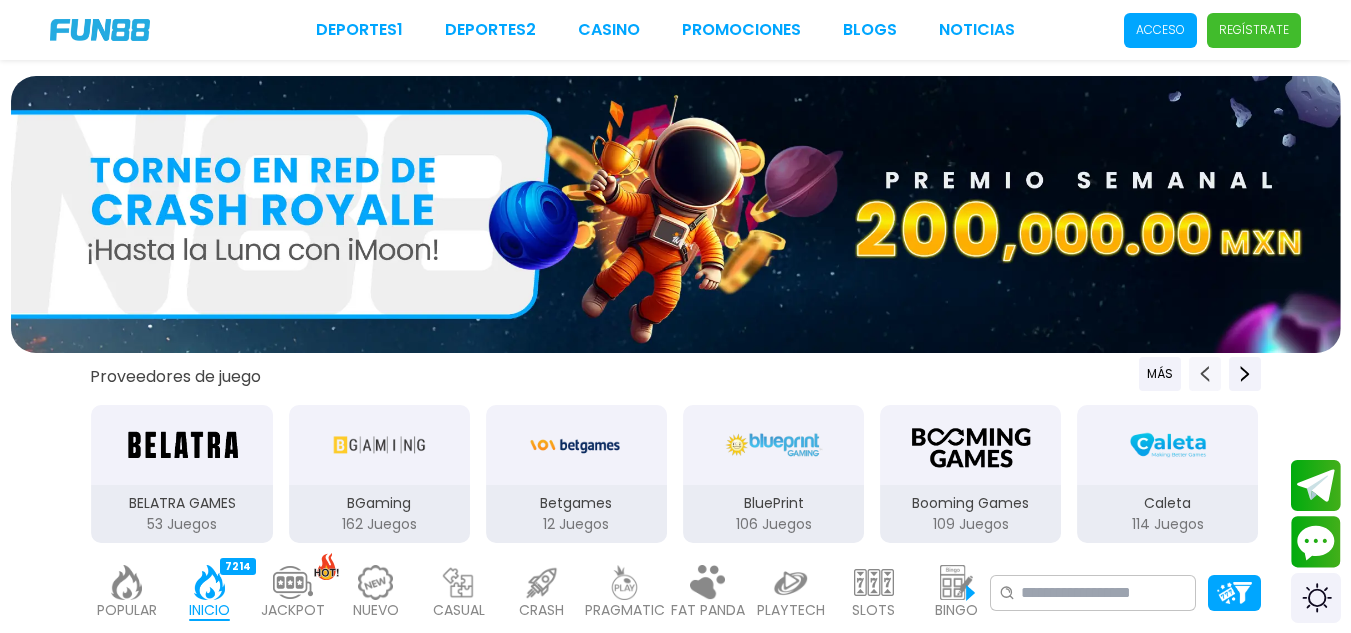 click 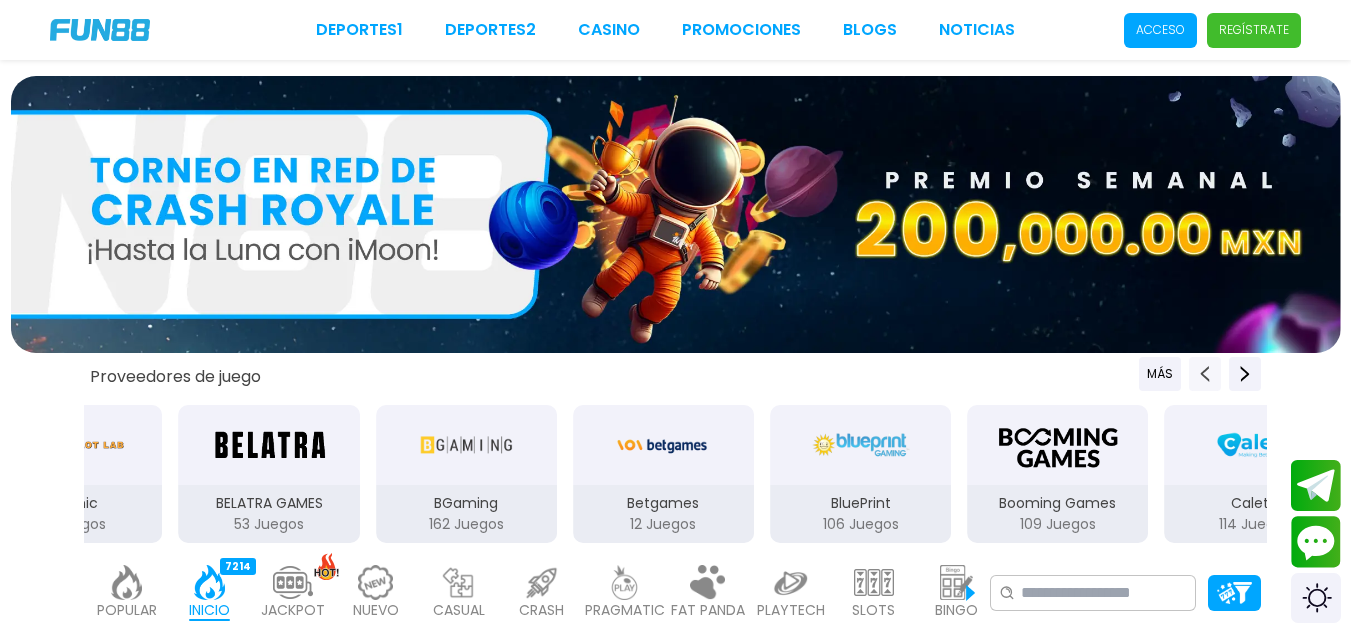 click 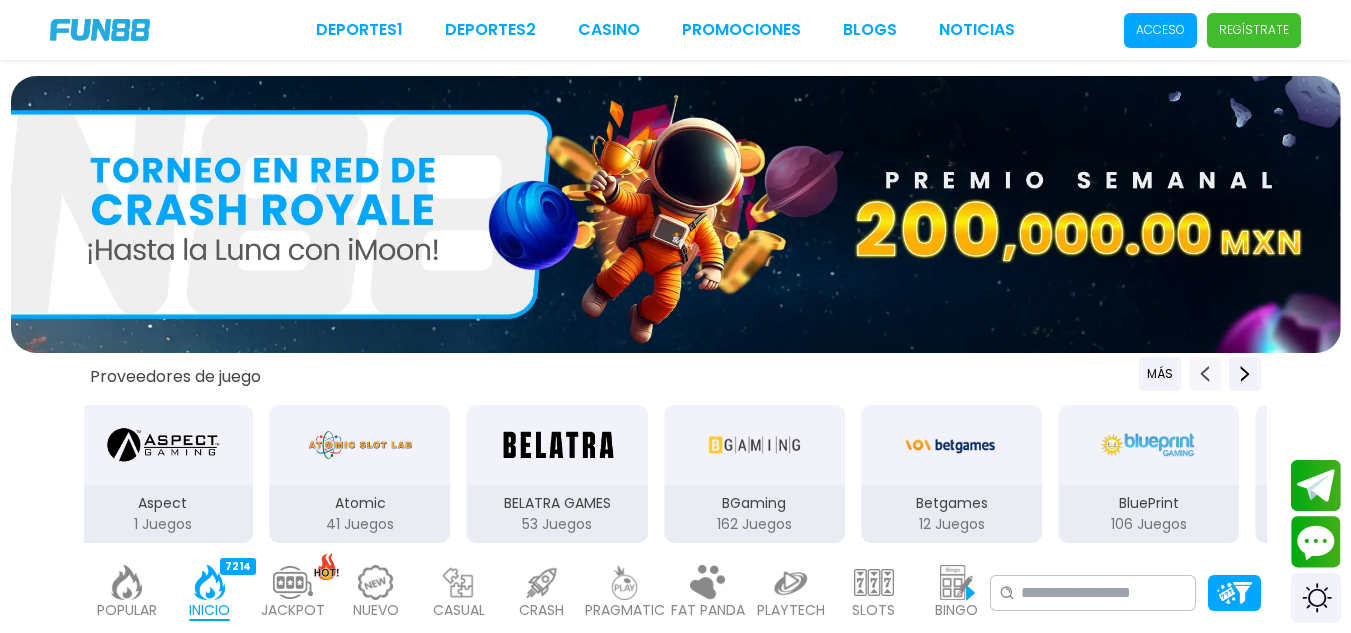 click 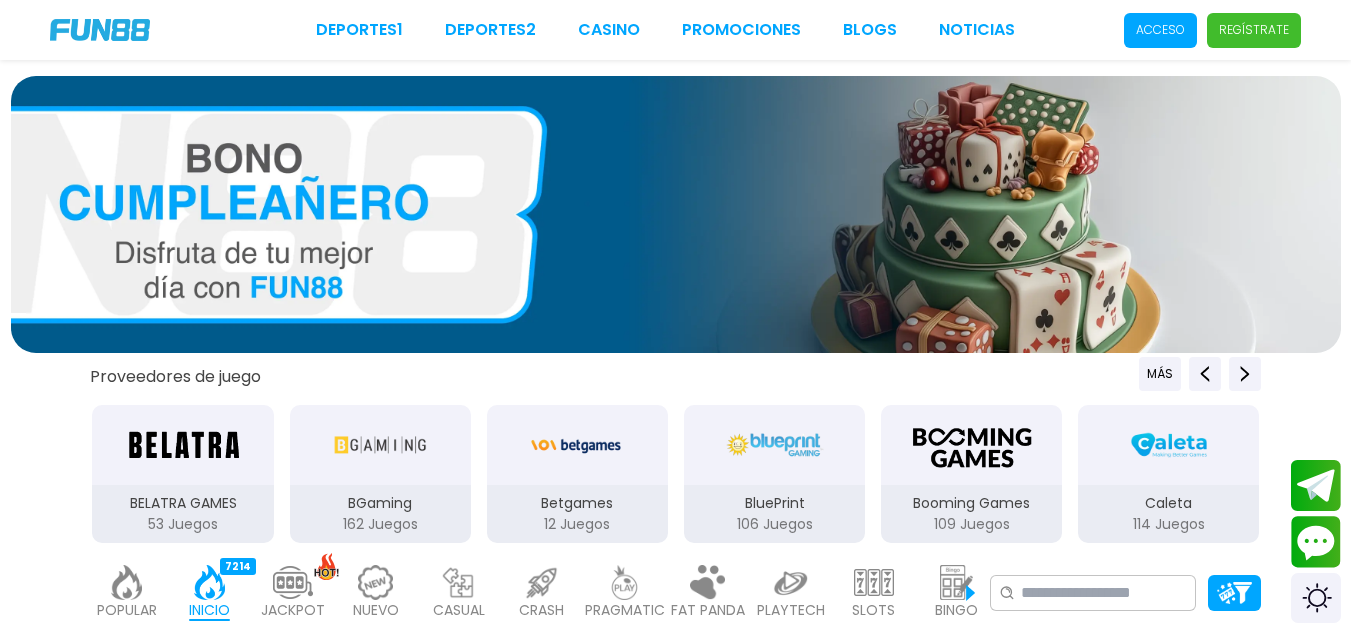 click on "Regístrate" at bounding box center [1254, 30] 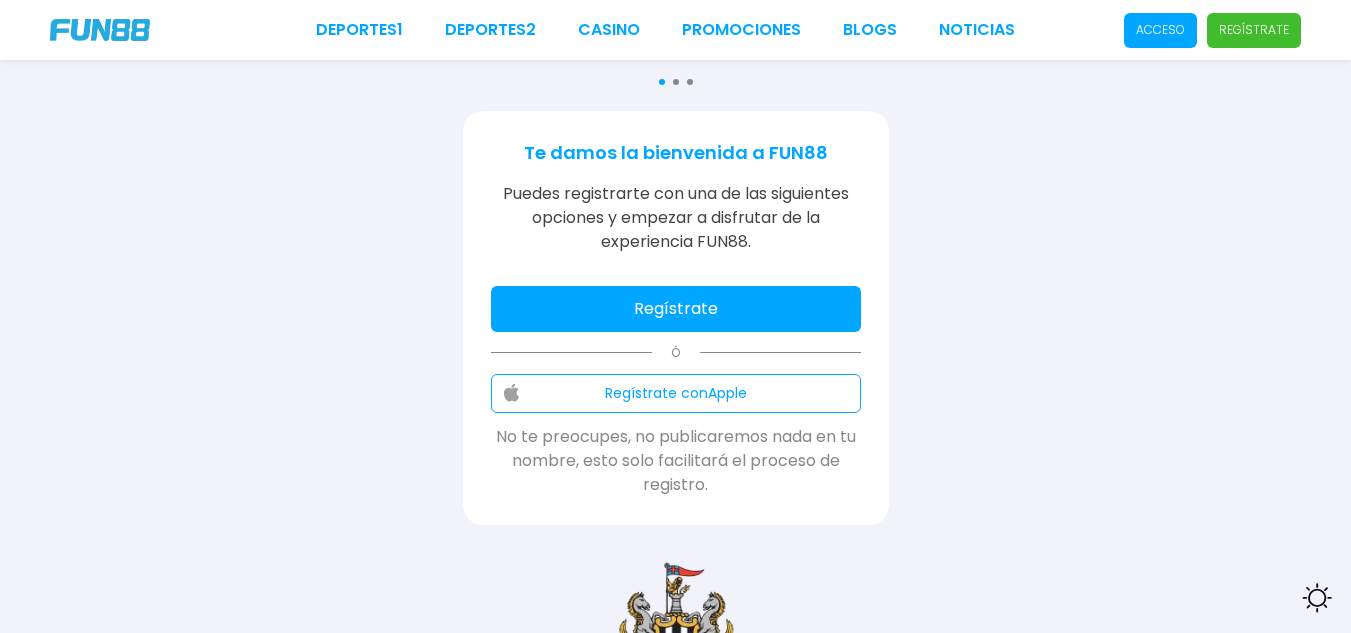 scroll, scrollTop: 280, scrollLeft: 0, axis: vertical 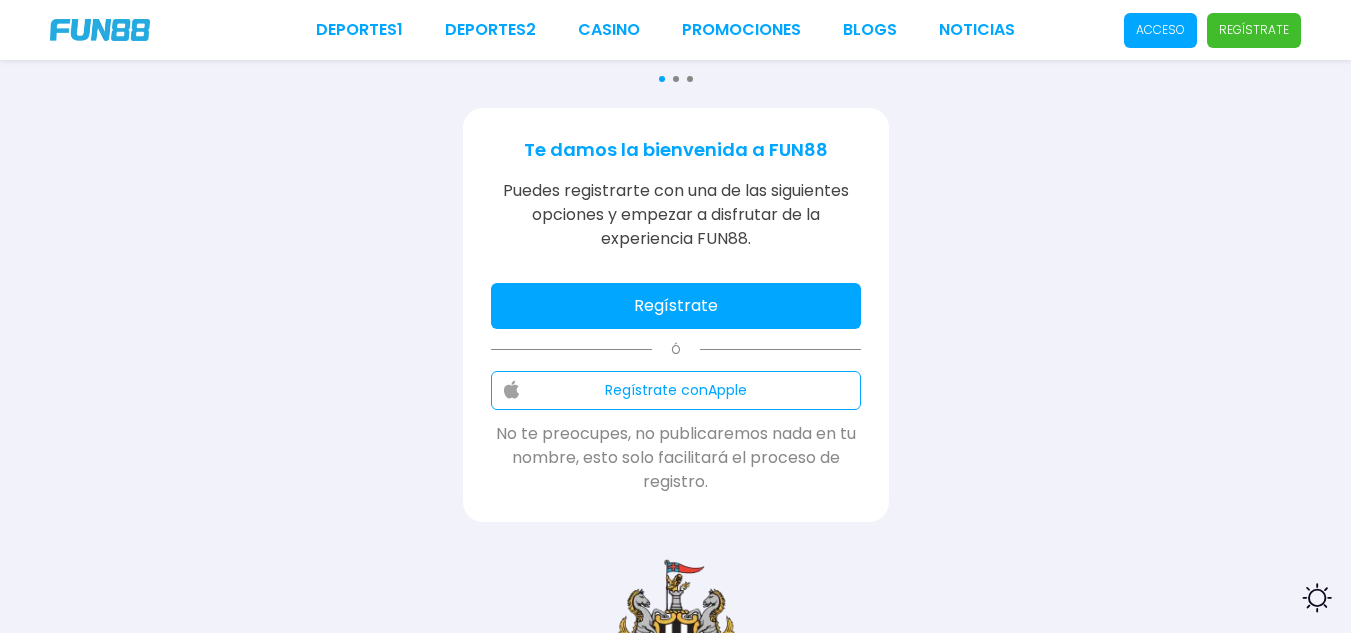 click on "Regístrate" at bounding box center [676, 306] 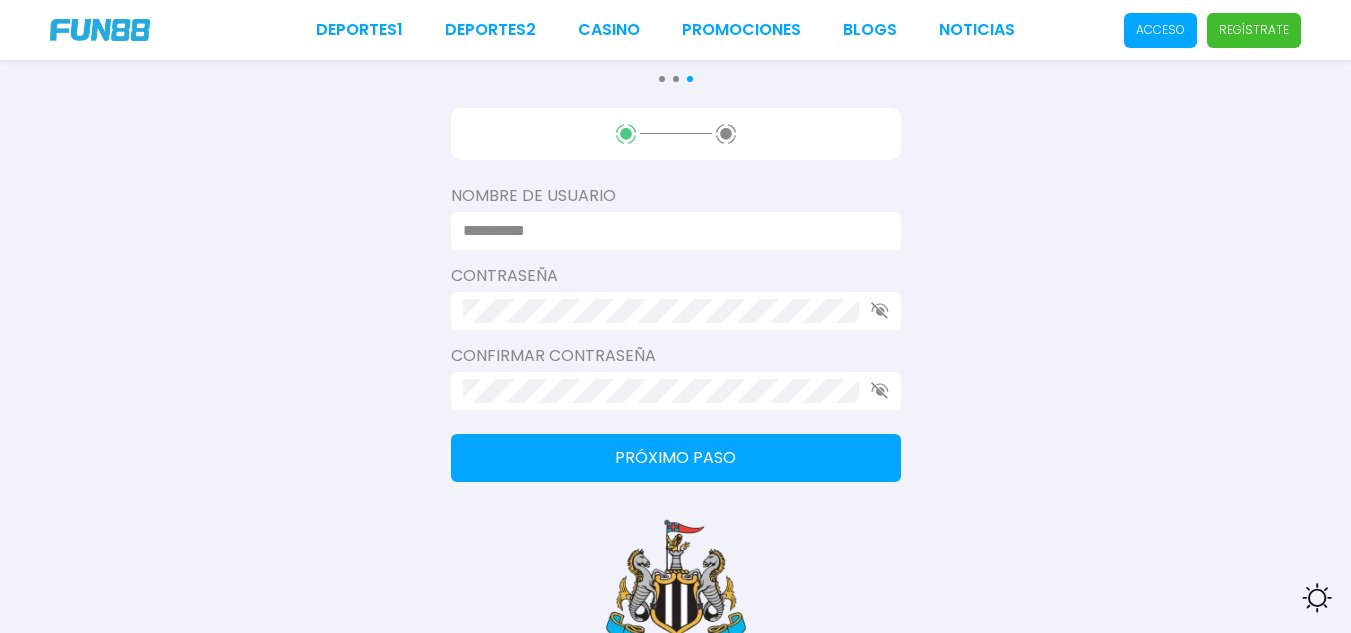 click at bounding box center (670, 231) 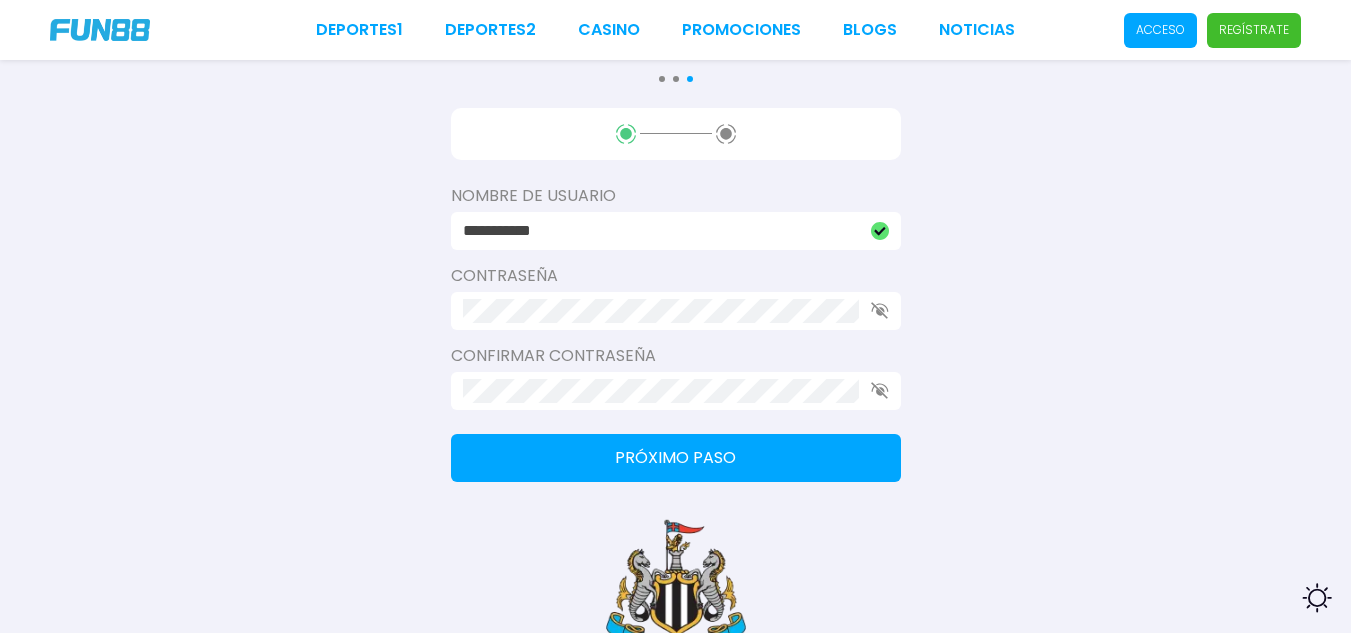 click on "Próximo paso" at bounding box center (676, 458) 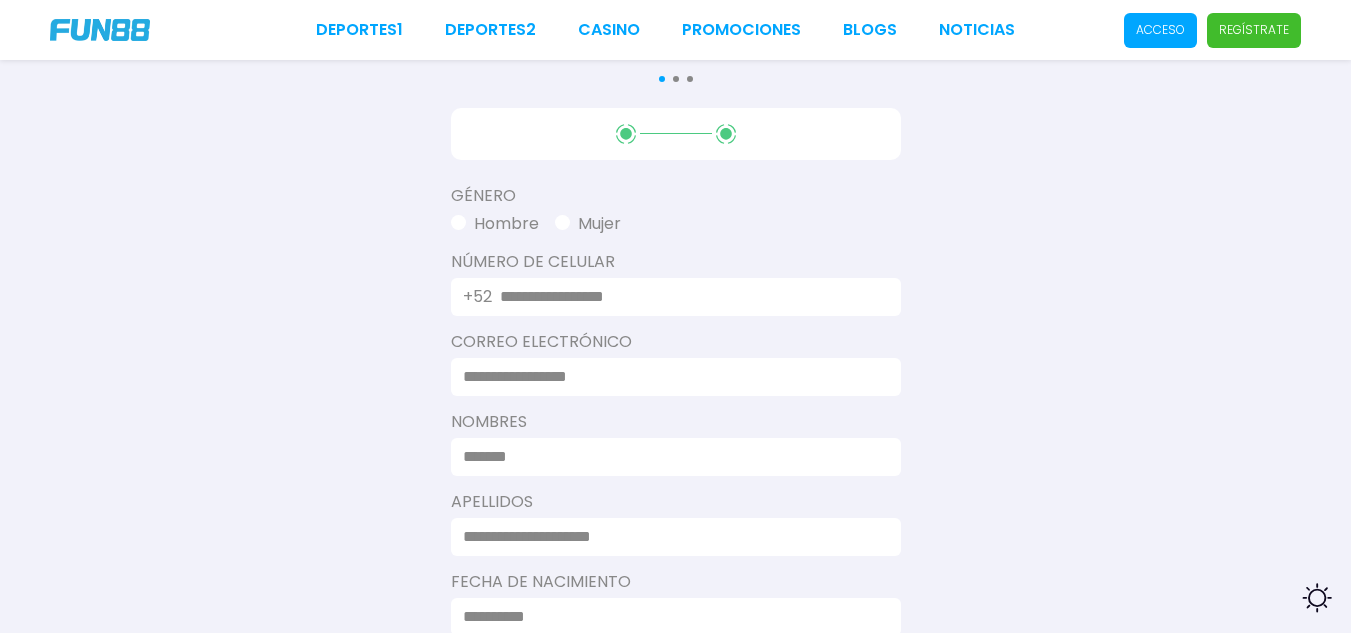 click on "Hombre" at bounding box center (495, 224) 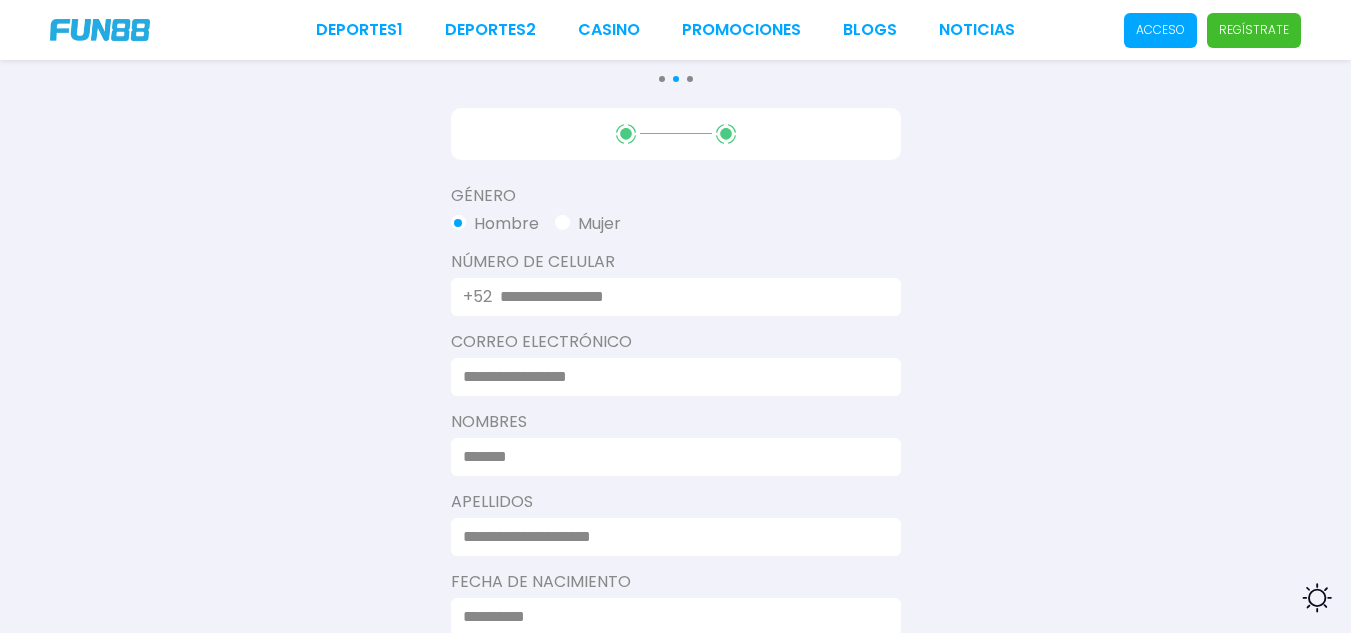 click at bounding box center (688, 297) 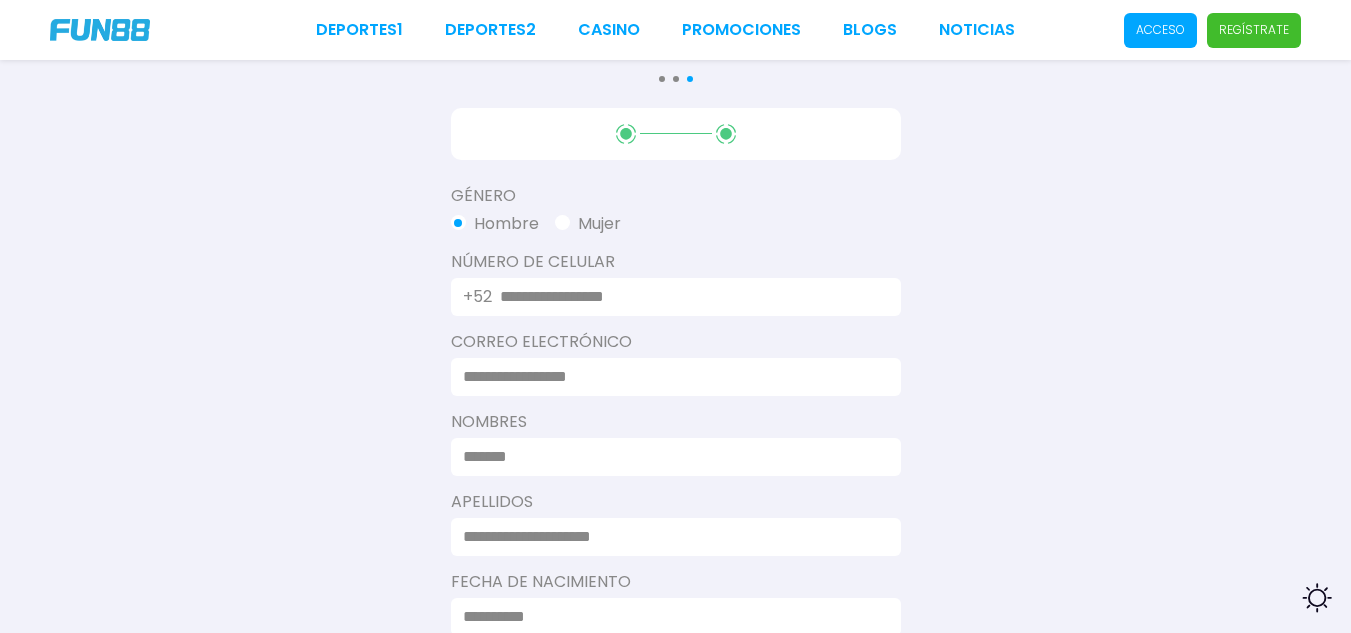 click at bounding box center (688, 297) 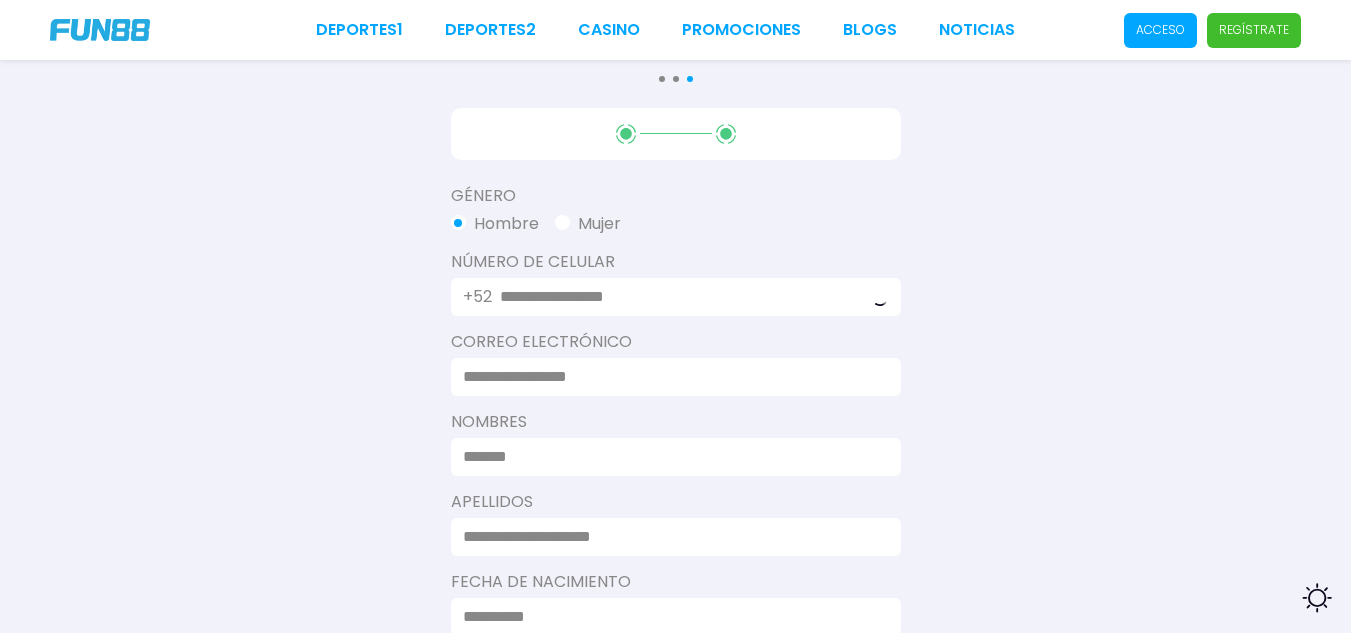 click at bounding box center [670, 377] 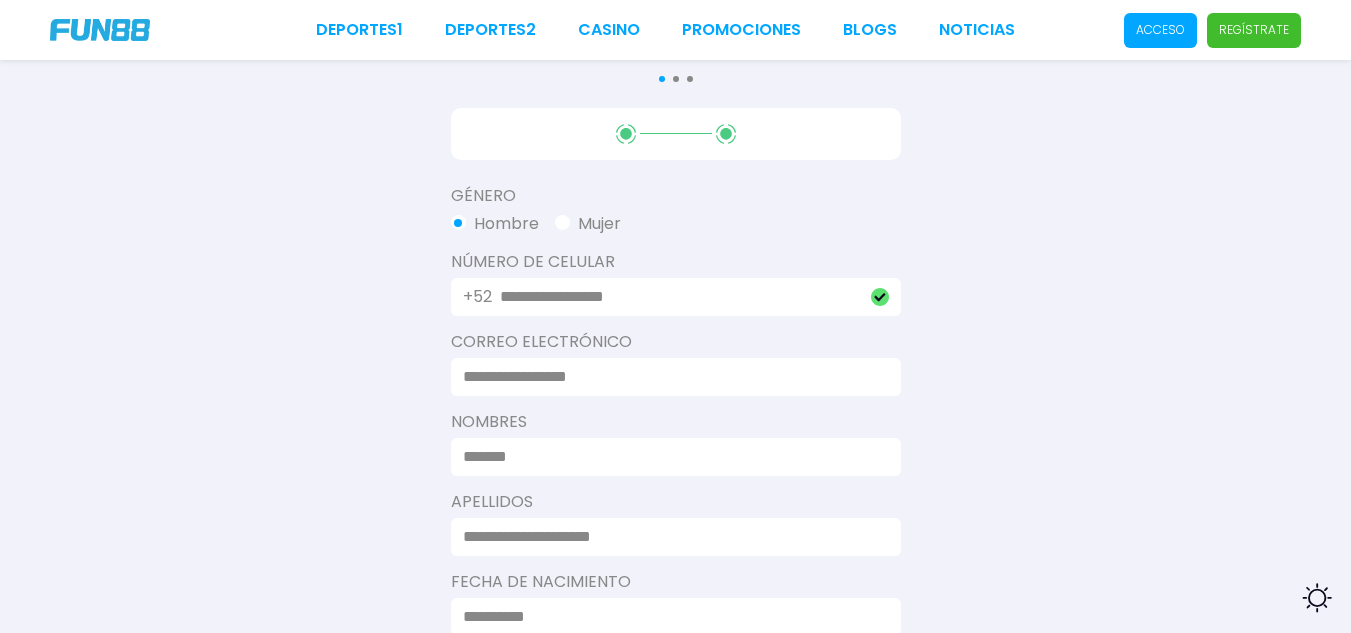 type on "**********" 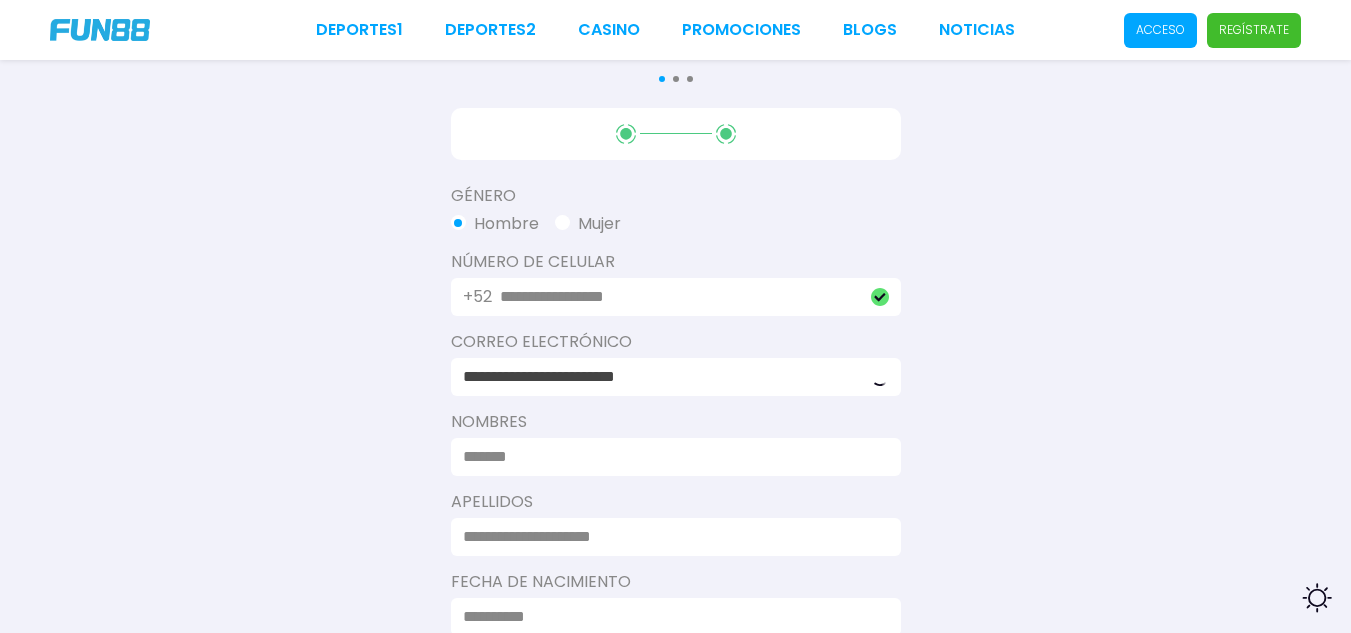 click at bounding box center (670, 457) 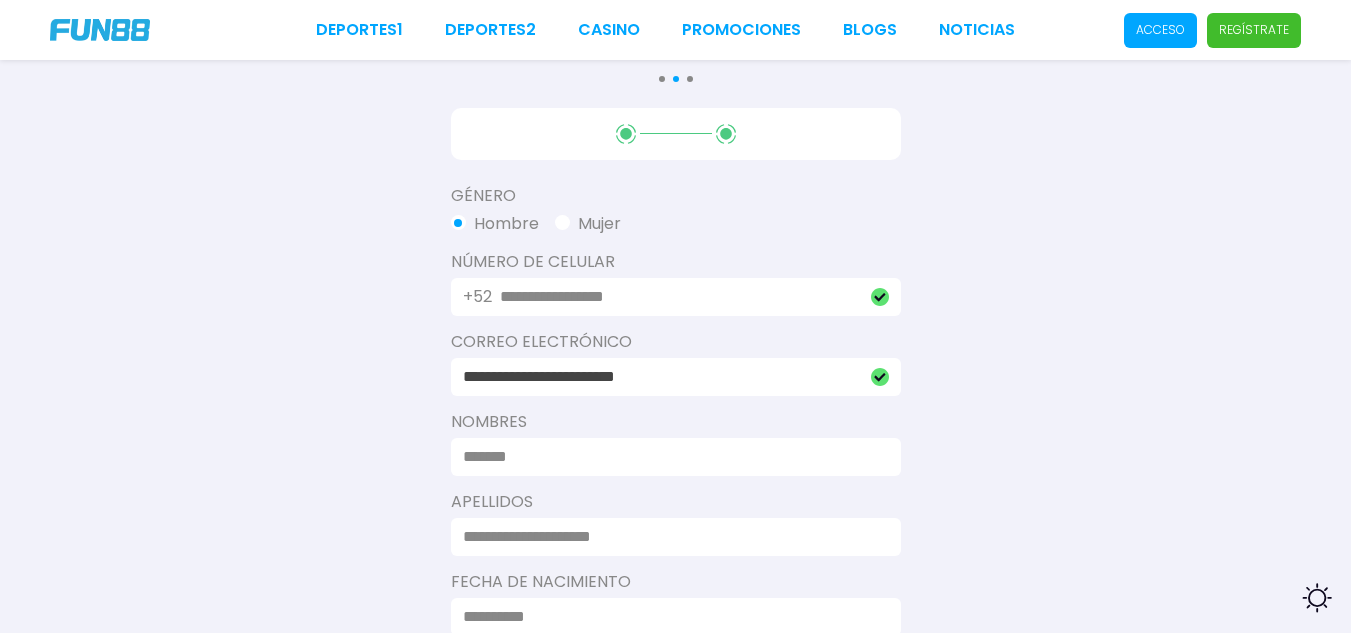 type on "**********" 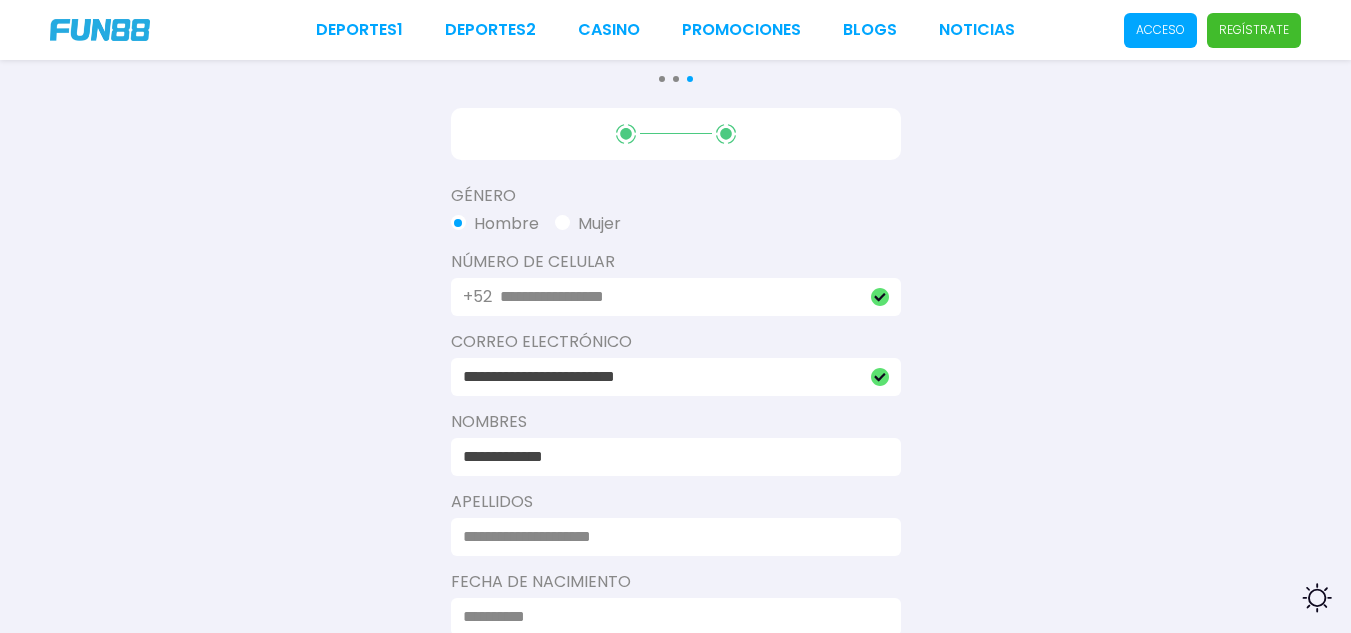 click at bounding box center [670, 537] 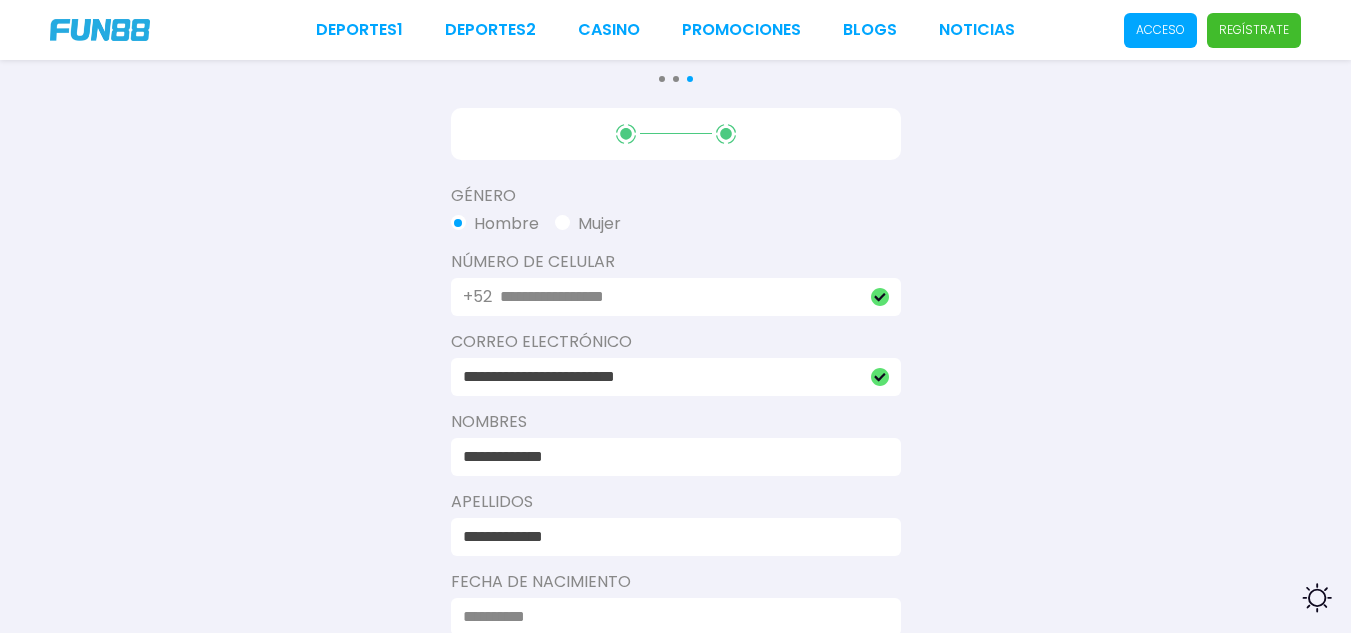type on "**********" 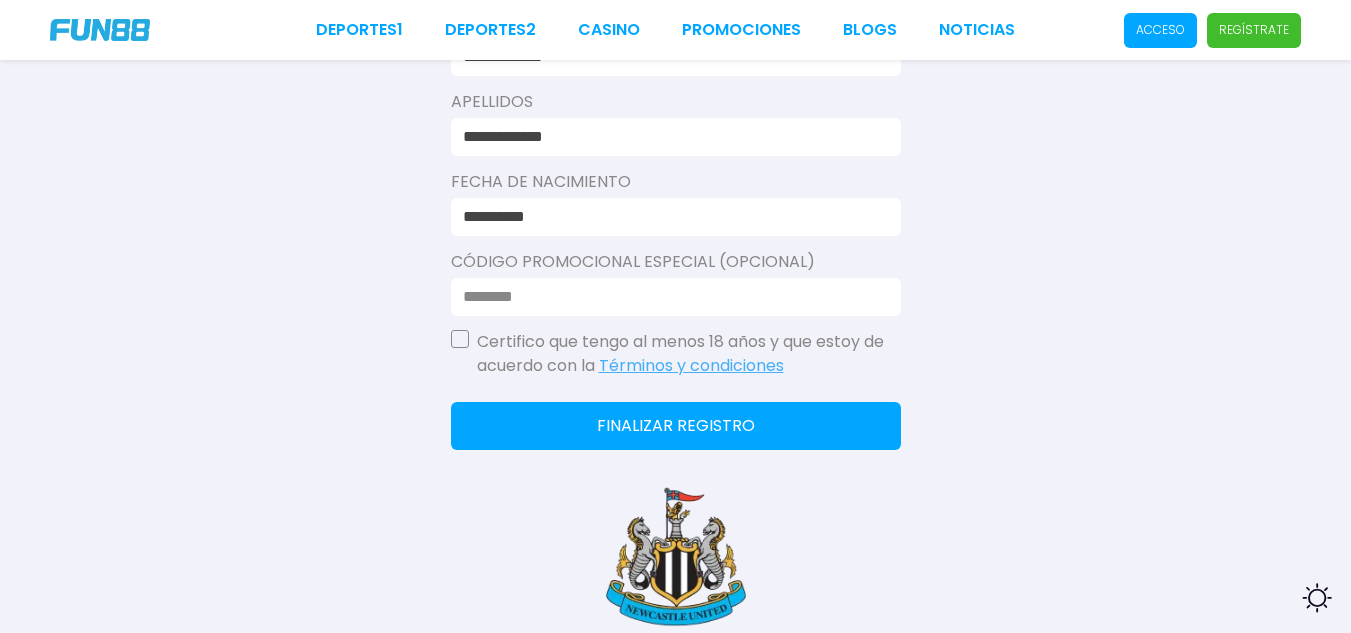 scroll, scrollTop: 693, scrollLeft: 0, axis: vertical 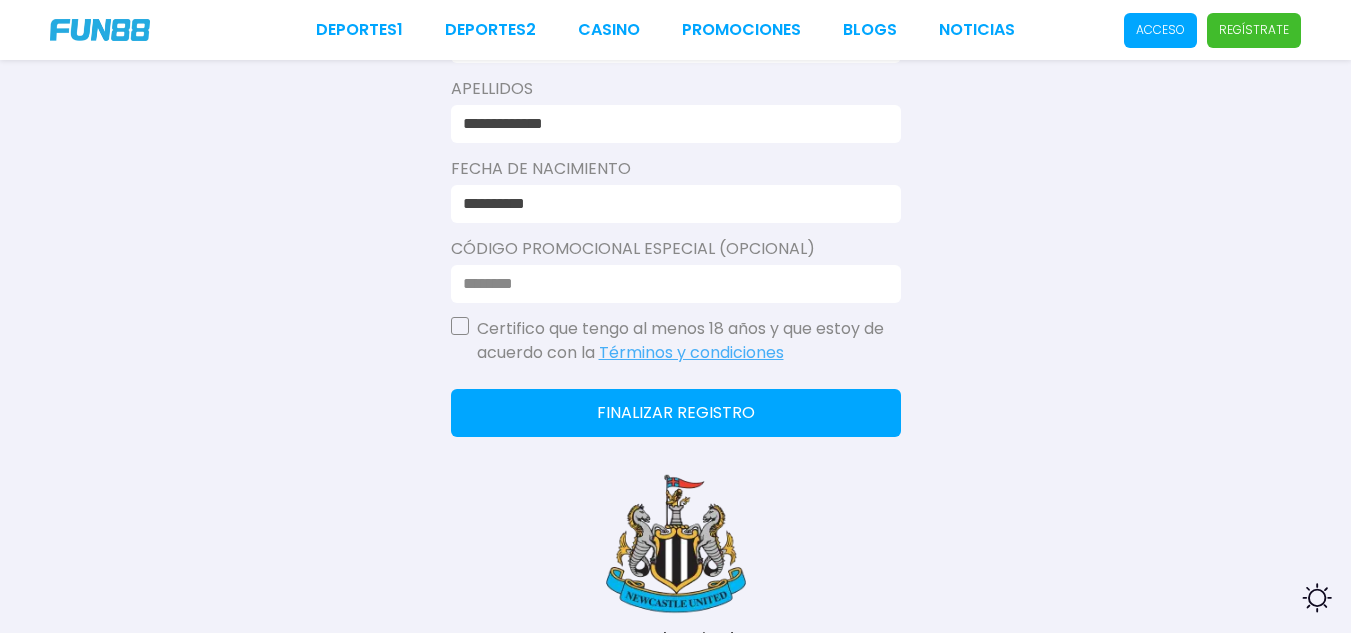 type on "**********" 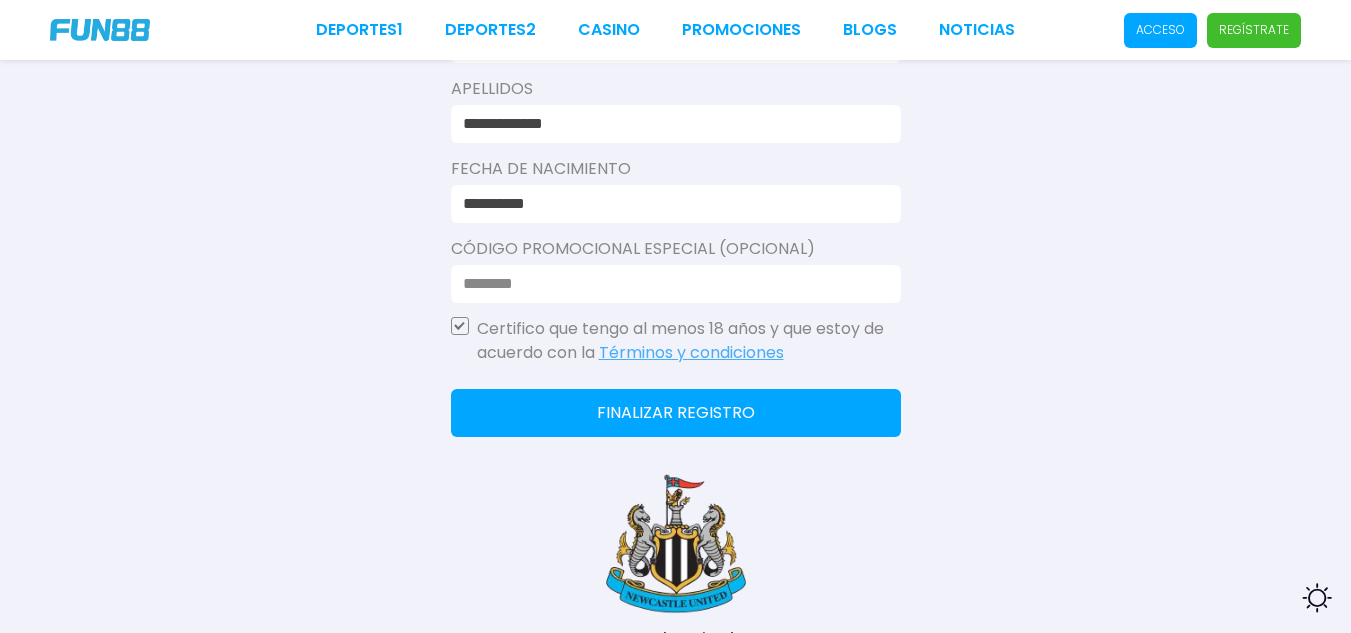 click on "Finalizar registro" 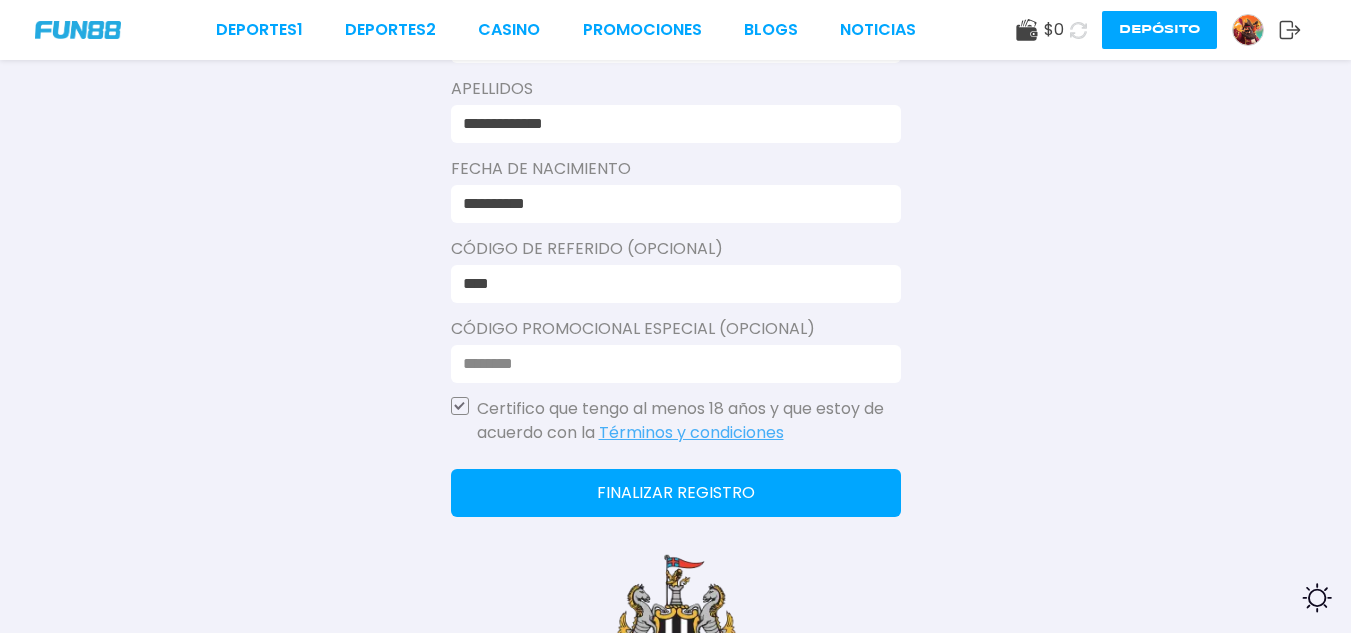 scroll, scrollTop: 0, scrollLeft: 0, axis: both 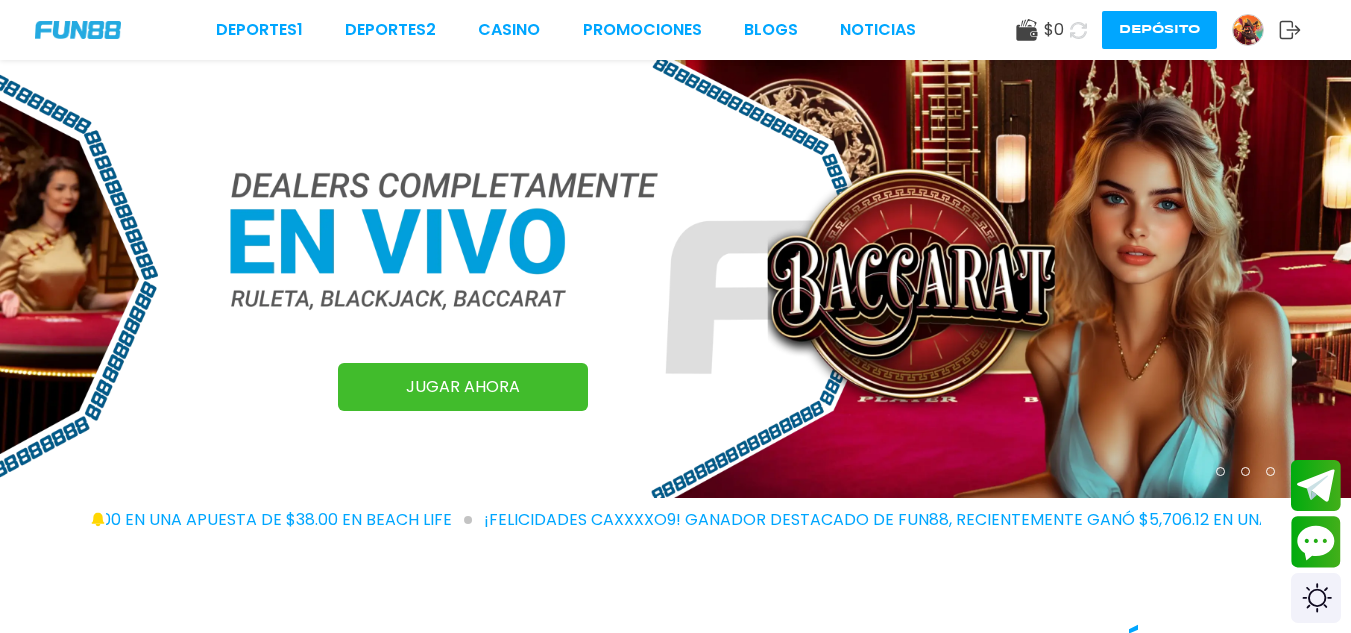 click at bounding box center (1248, 30) 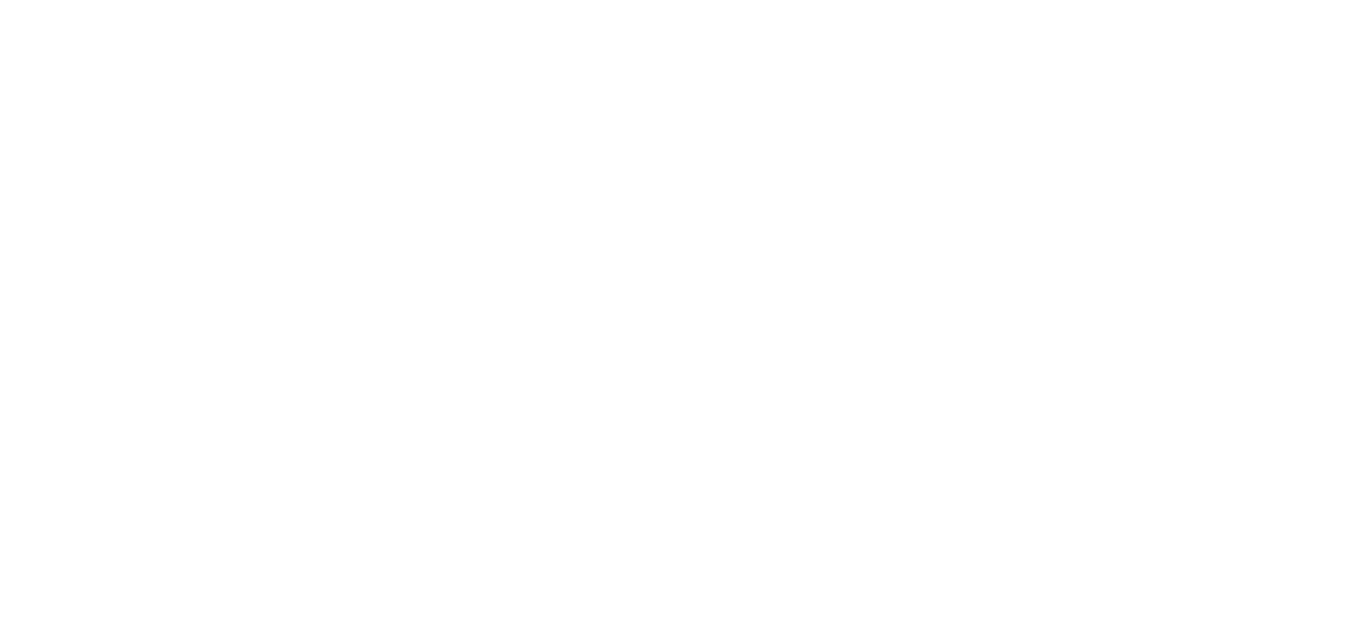 click on "Deportes  1 Deportes  2 CASINO Promociones BLOGS NOTICIAS $ 0 Depósito Información Sobre Nosotros Términos y condiciones Juego Responsable Aviso de privacidad y cookies del sitio Programa de afiliación Mecánica de apuestas Condiciones de apuesta Nuestras Secciones Deportes Juegos popular inicio jackpot nuevo casual crash pragmatic fat panda playtech slots bingo en vivo cartas otros Promociones Patrocinadoras Ayuda Preguntas frecuentes Depósito Retirar Política de reembolso Contacto Contacto WWW.FUN88MX.MX OPERADA EN MEXICO POR PRODUCCIONES MÓVILES S.A. DE C.V., TITULAR DEL PERMISO DGAJS/SCEVF/P-06/2005-TER EN UNIÓN DE UNOCAPALI LA PAZ OPERADORA S.A. DE C.V. DE CONFORMIDAD CON LOS OFICIOS DGJS/1580/2021 Y DGJS/DCRCA/1424/2022. JUEGOS PROHIBIDOS PARA MENORES DE EDAD, JUEGUE RESPONSABLEMENTE, NO OLVIDE QUE EL PRINCIPAL PROPÓSITO ES LA RECREACIÓN, DIVERSIÓN Y ESPARCIMIENTO." at bounding box center (683, 316) 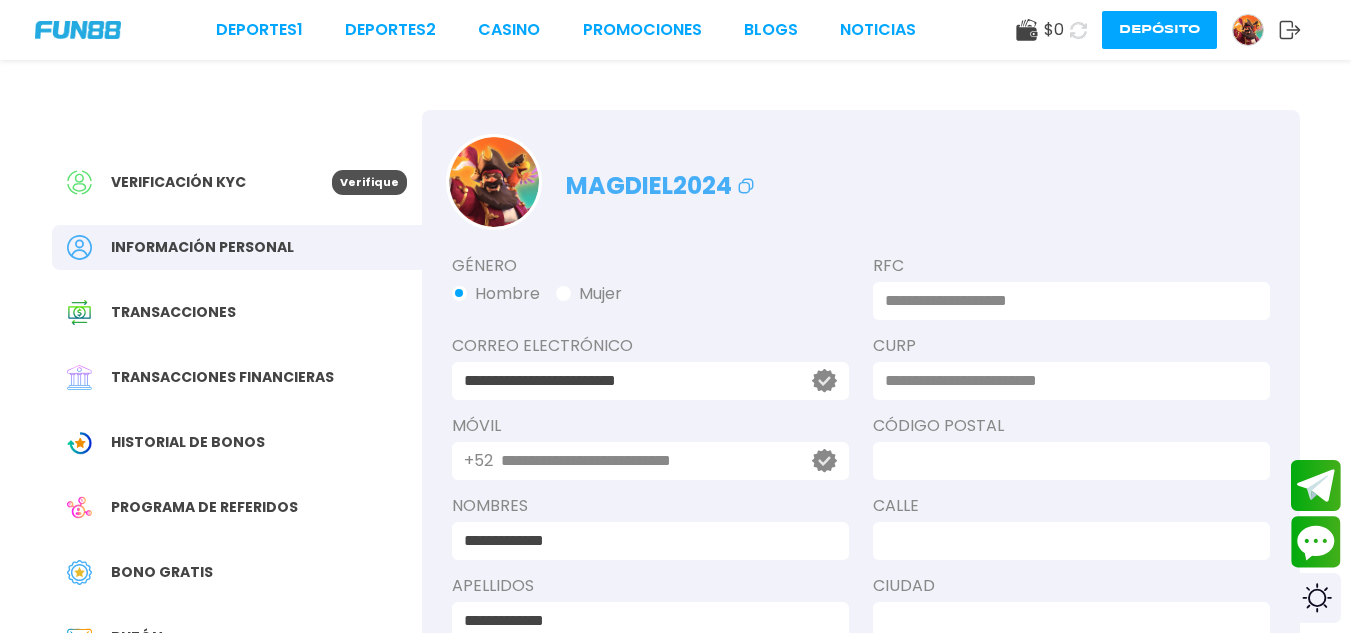 click on "Verificación KYC" at bounding box center [178, 182] 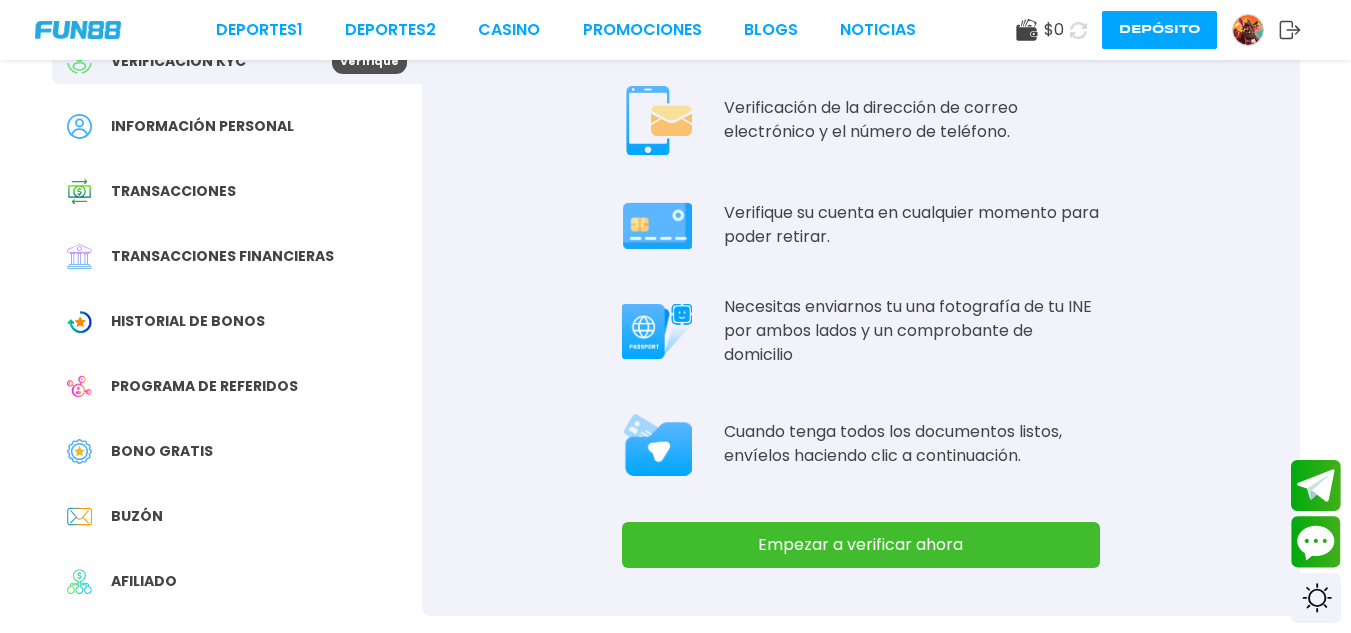 scroll, scrollTop: 160, scrollLeft: 0, axis: vertical 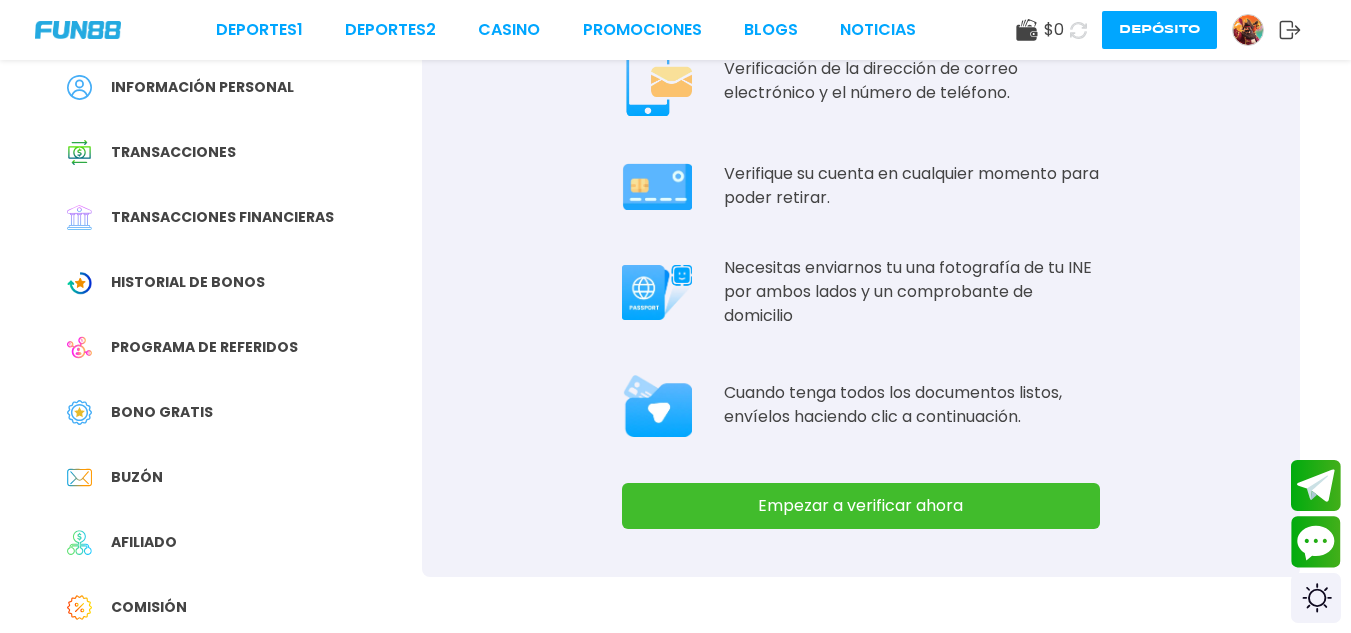 click on "Bono Gratis" at bounding box center [162, 412] 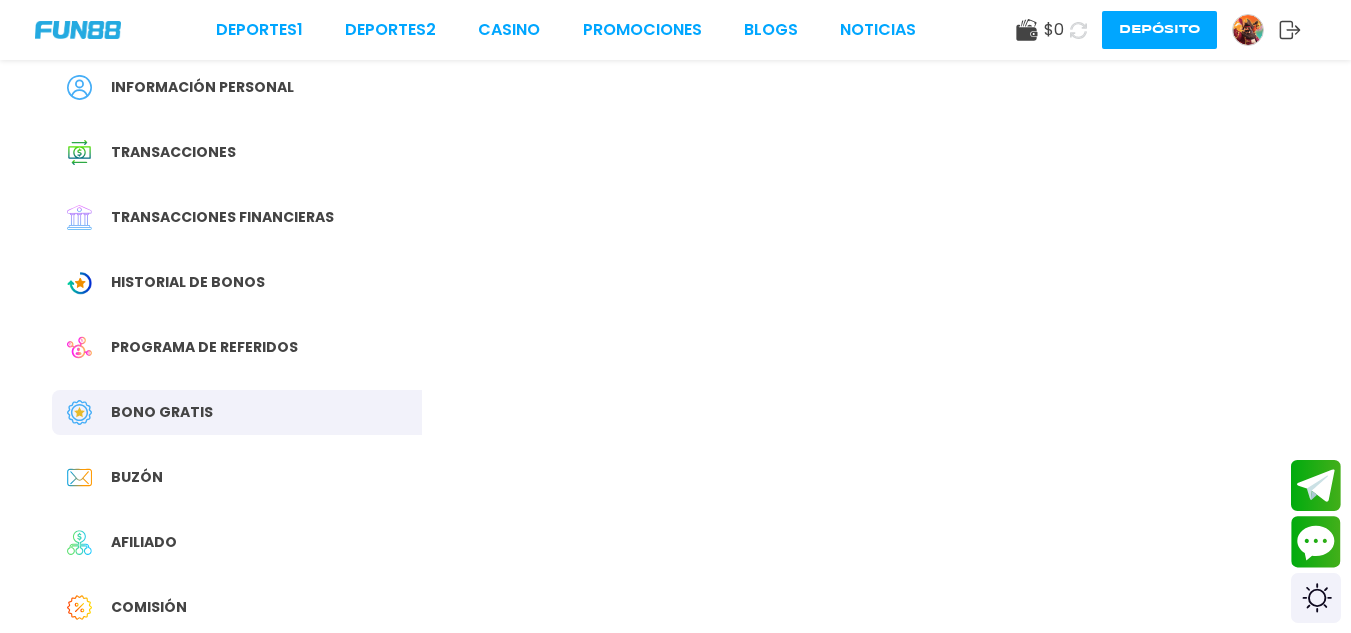 scroll, scrollTop: 0, scrollLeft: 0, axis: both 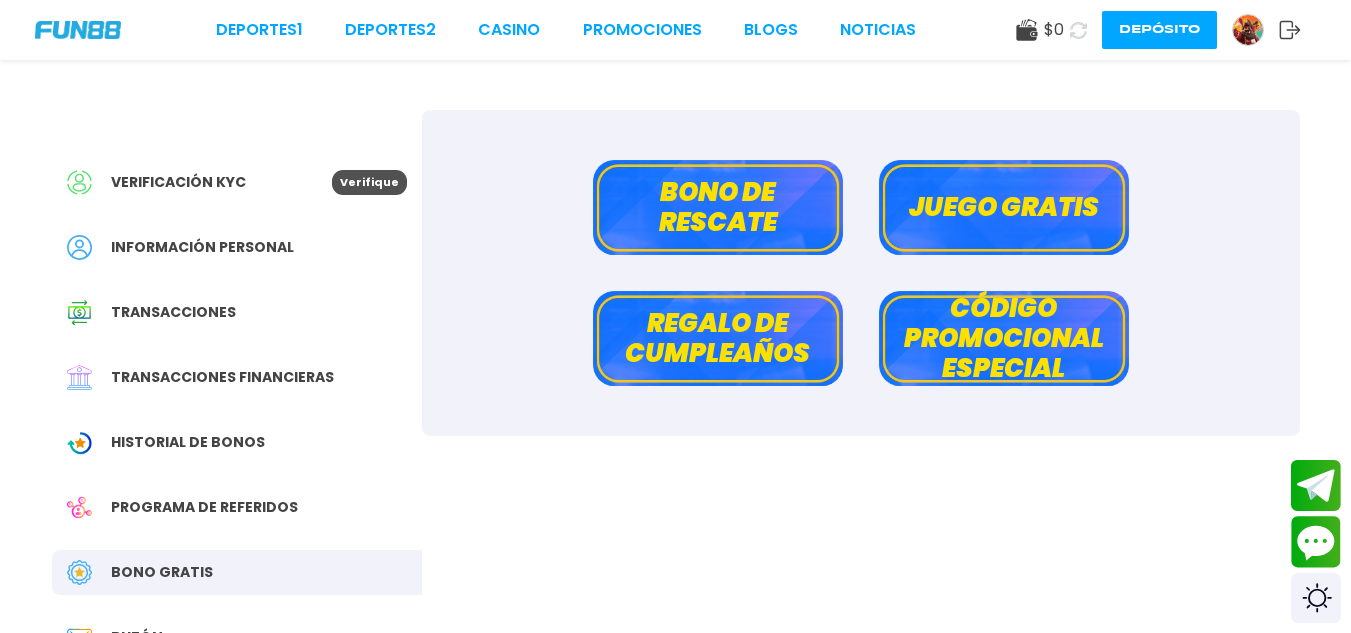 click on "Código promocional especial" at bounding box center (1004, 338) 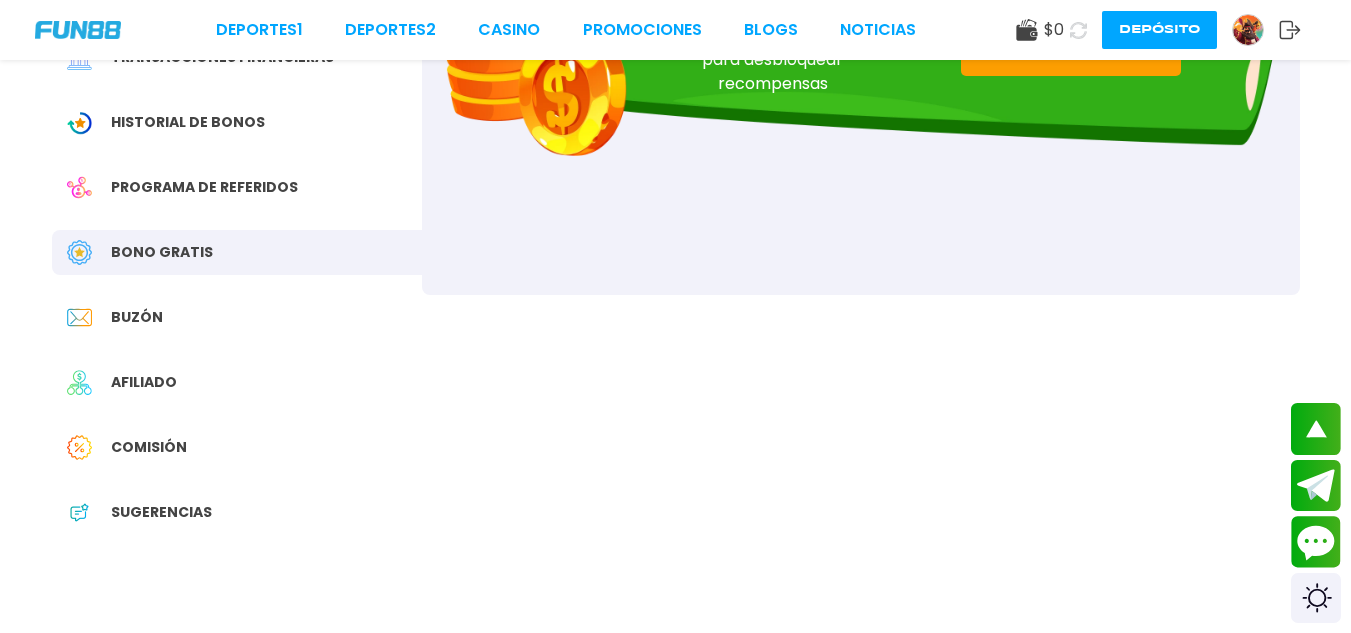 scroll, scrollTop: 240, scrollLeft: 0, axis: vertical 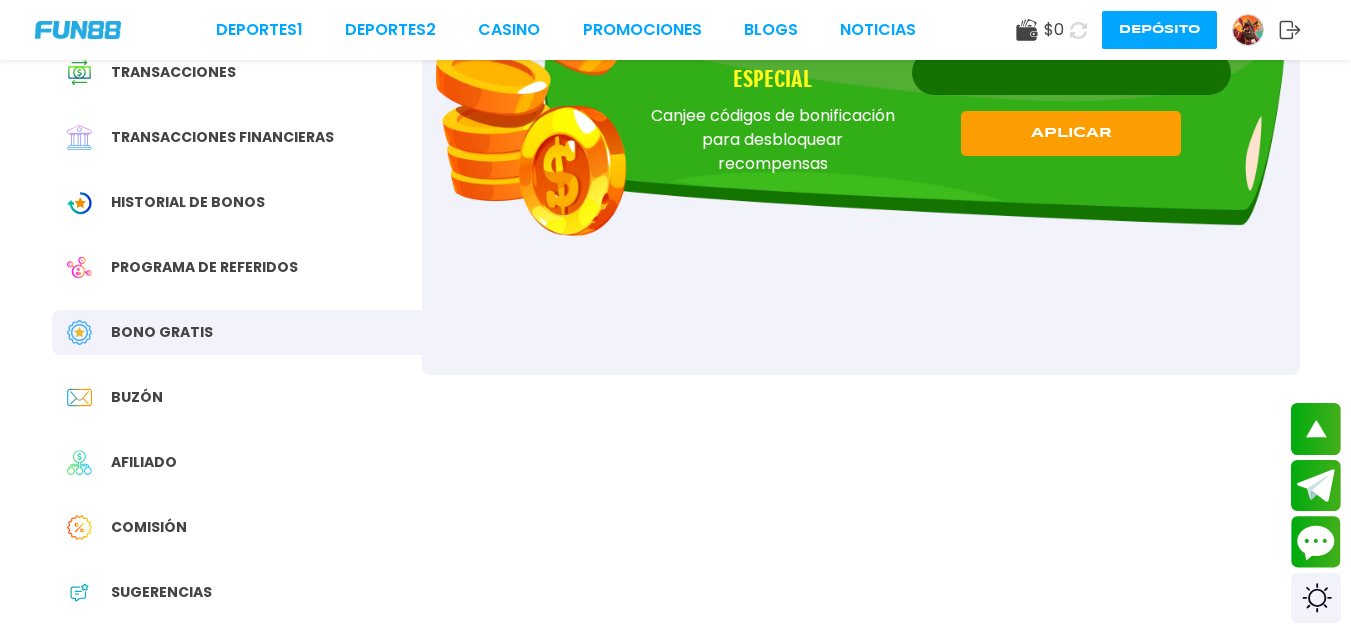 click on "Bono Gratis" at bounding box center (162, 332) 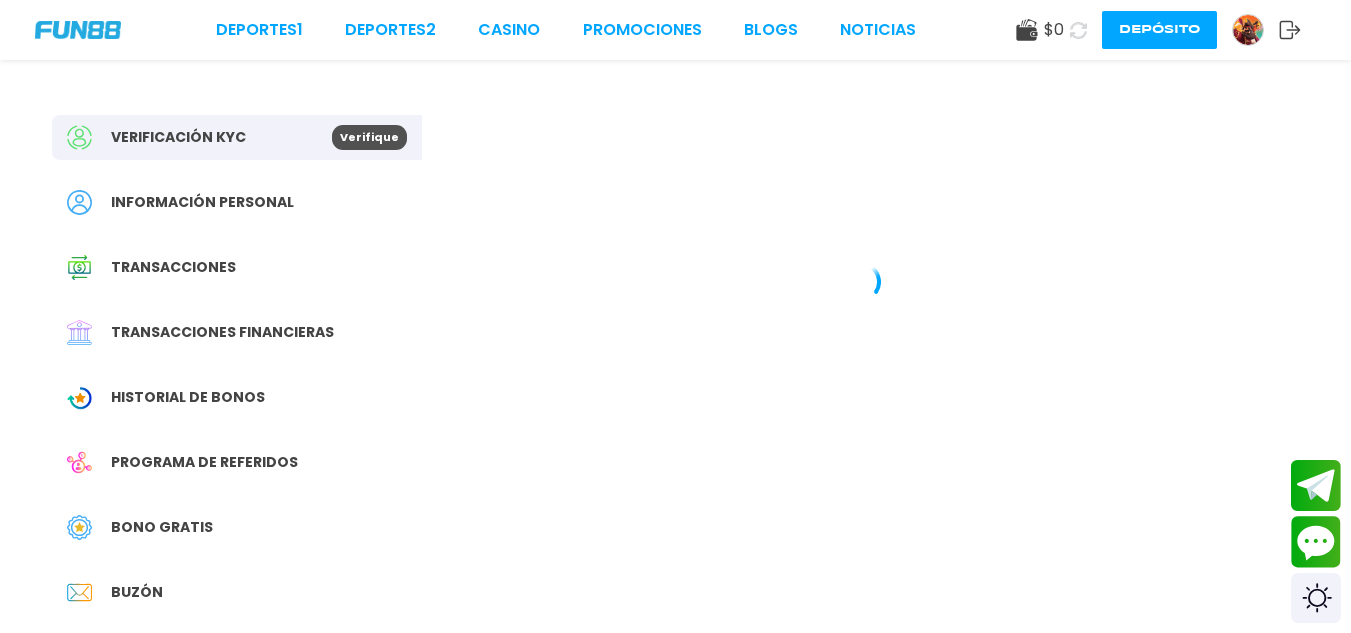 scroll, scrollTop: 0, scrollLeft: 0, axis: both 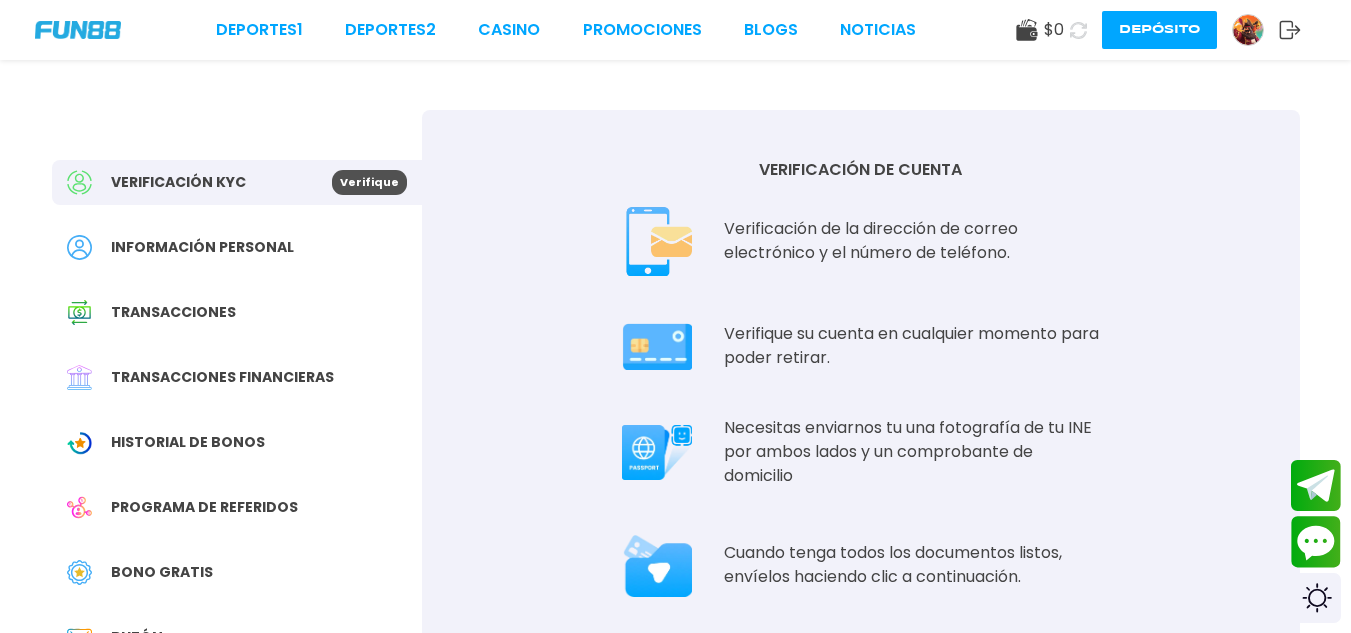click on "Bono Gratis" at bounding box center [162, 572] 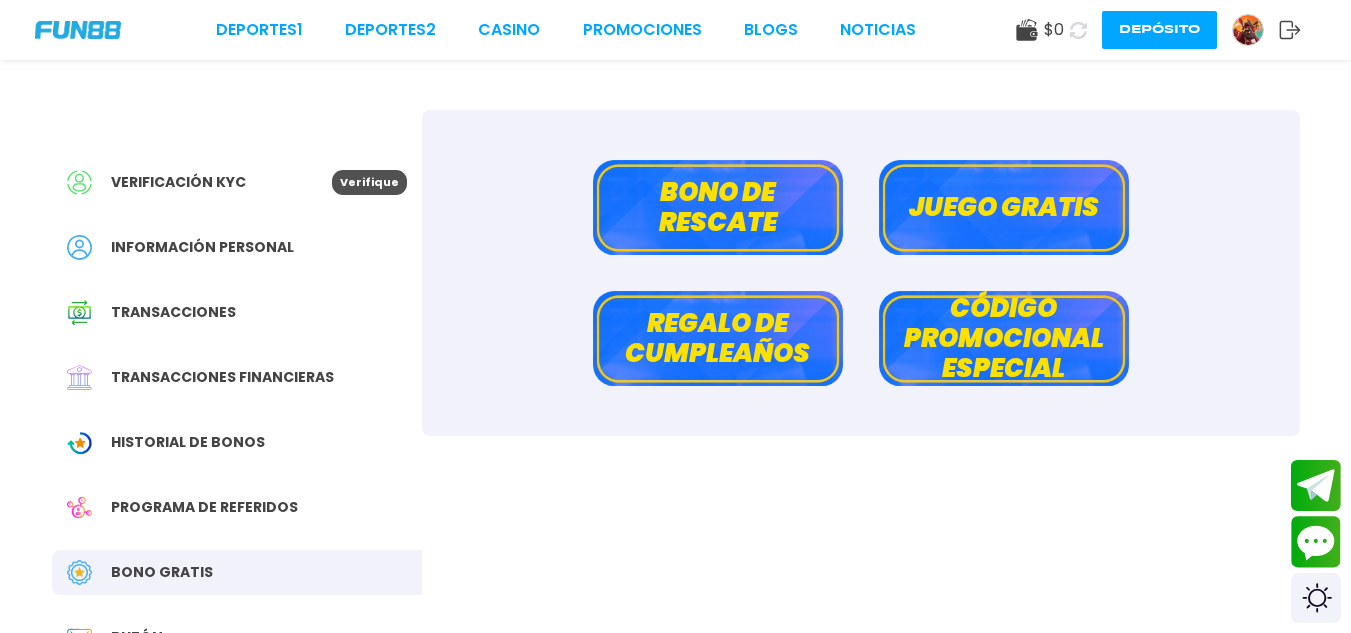 click on "Bono de rescate" at bounding box center [718, 207] 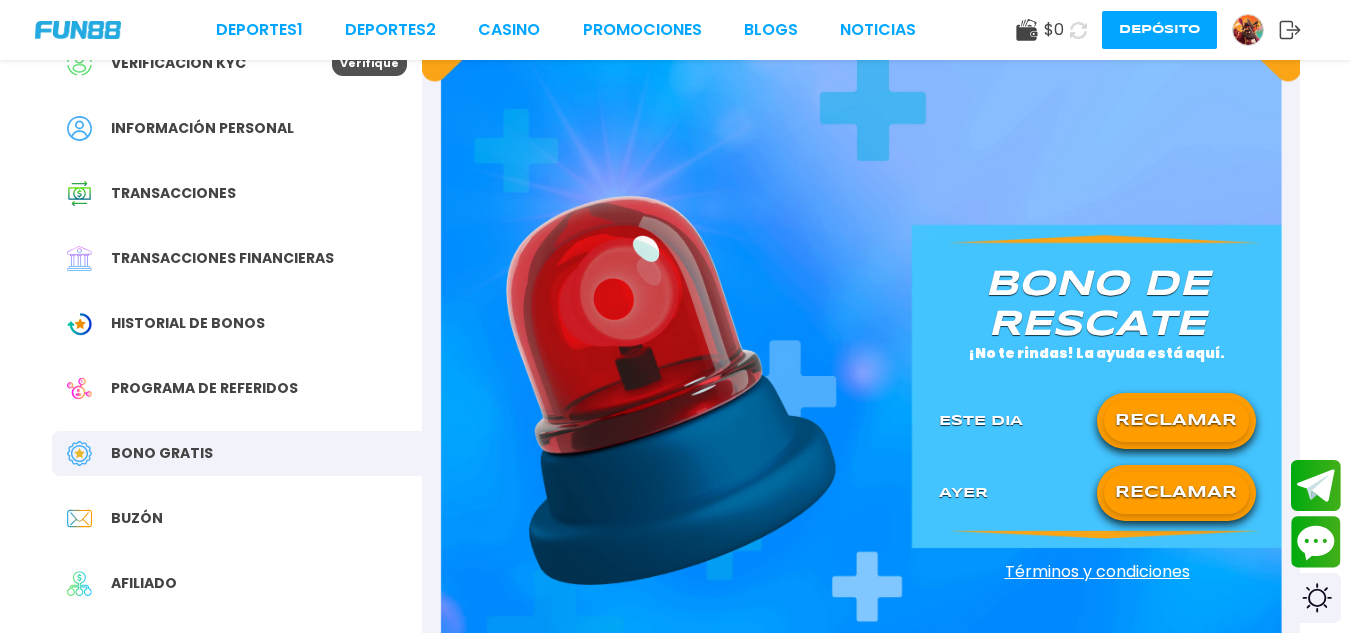 scroll, scrollTop: 120, scrollLeft: 0, axis: vertical 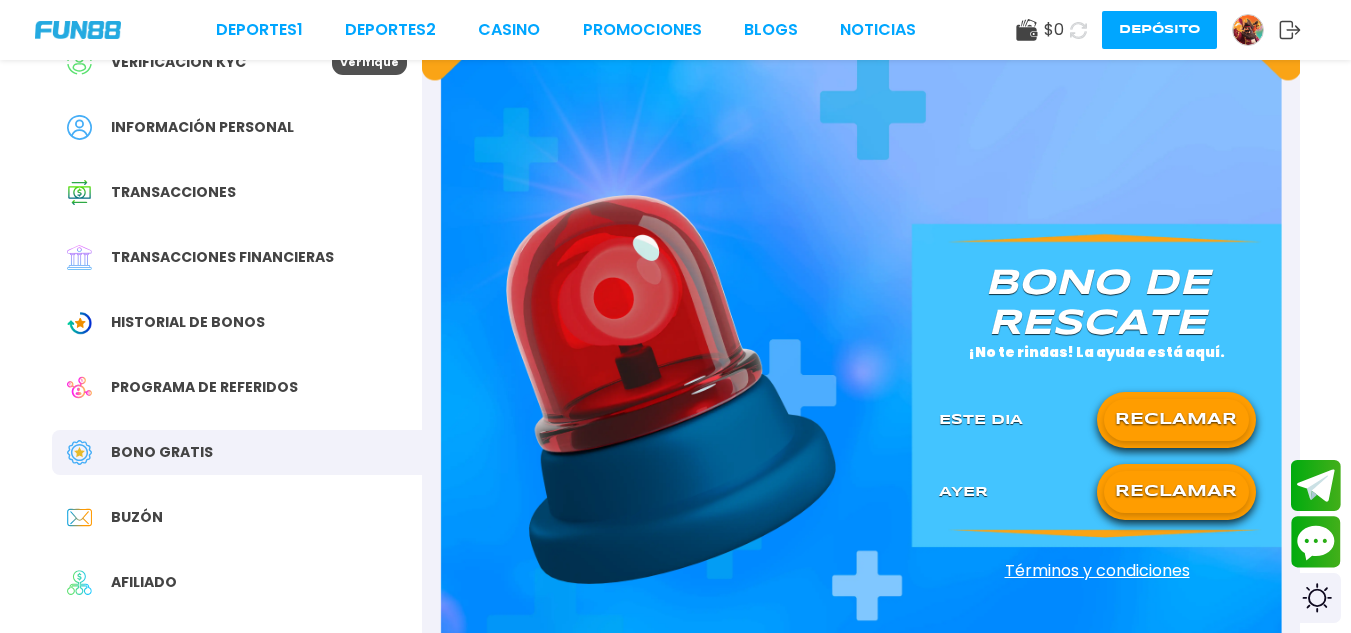 click on "RECLAMAR" at bounding box center [1176, 420] 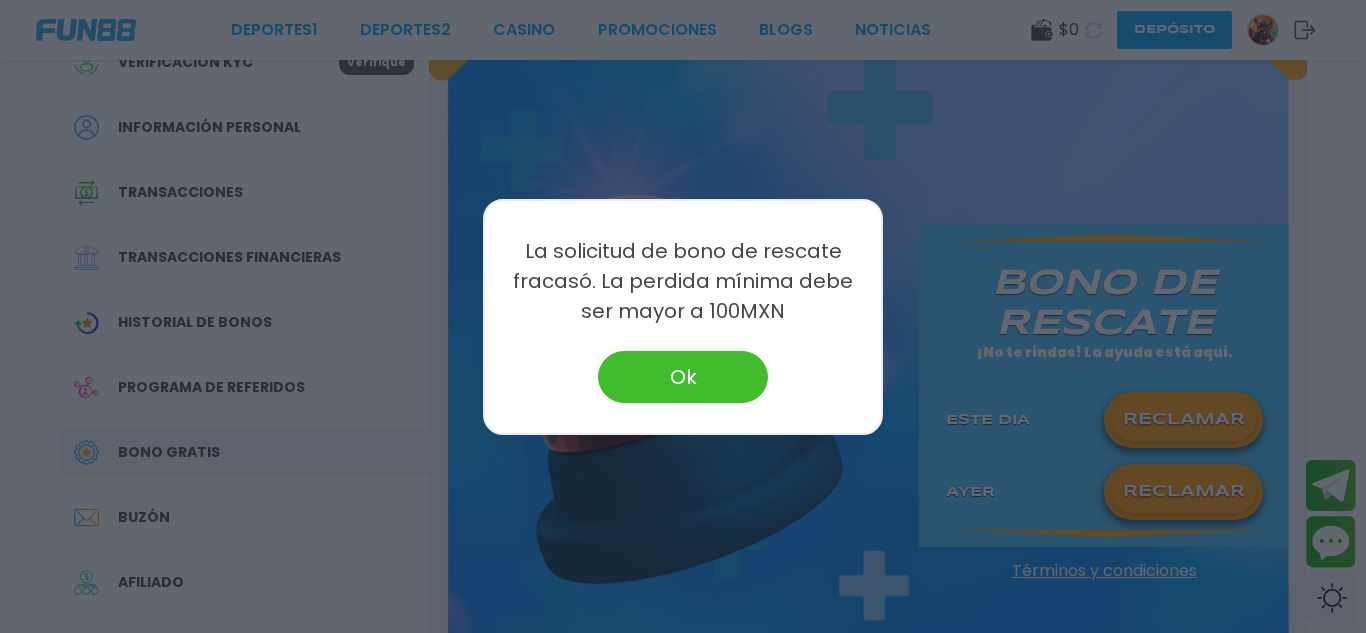 click at bounding box center [683, 316] 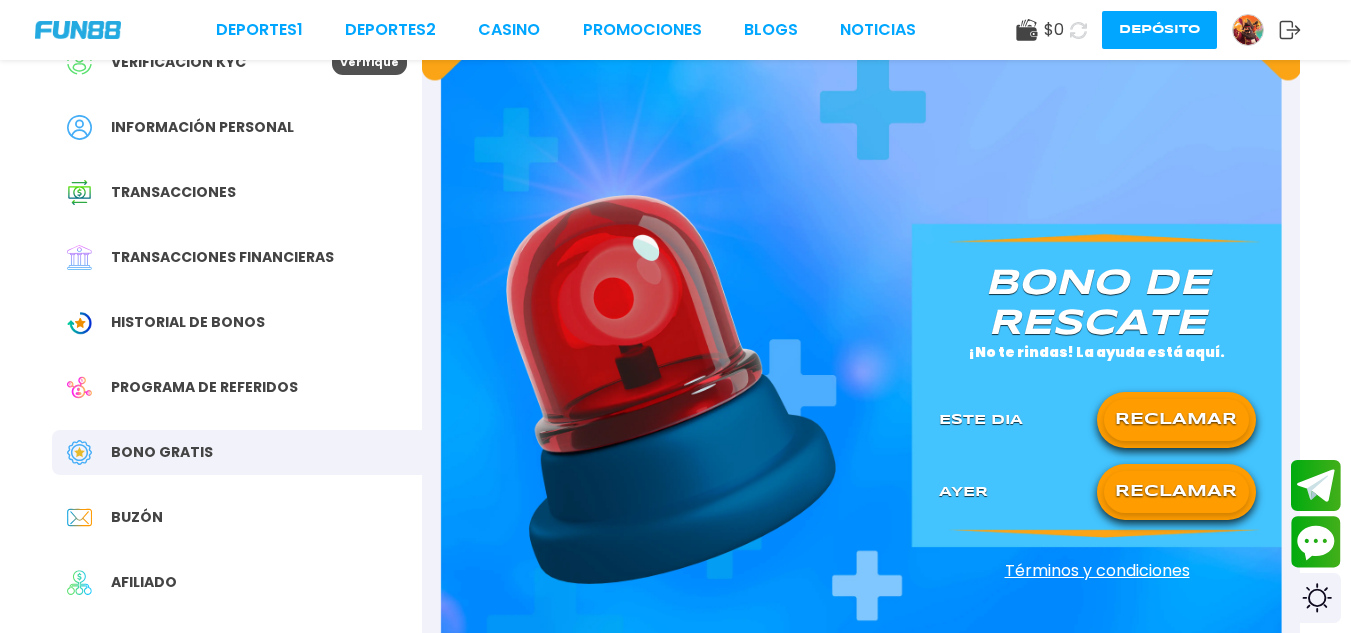 click on "RECLAMAR" at bounding box center [1176, 492] 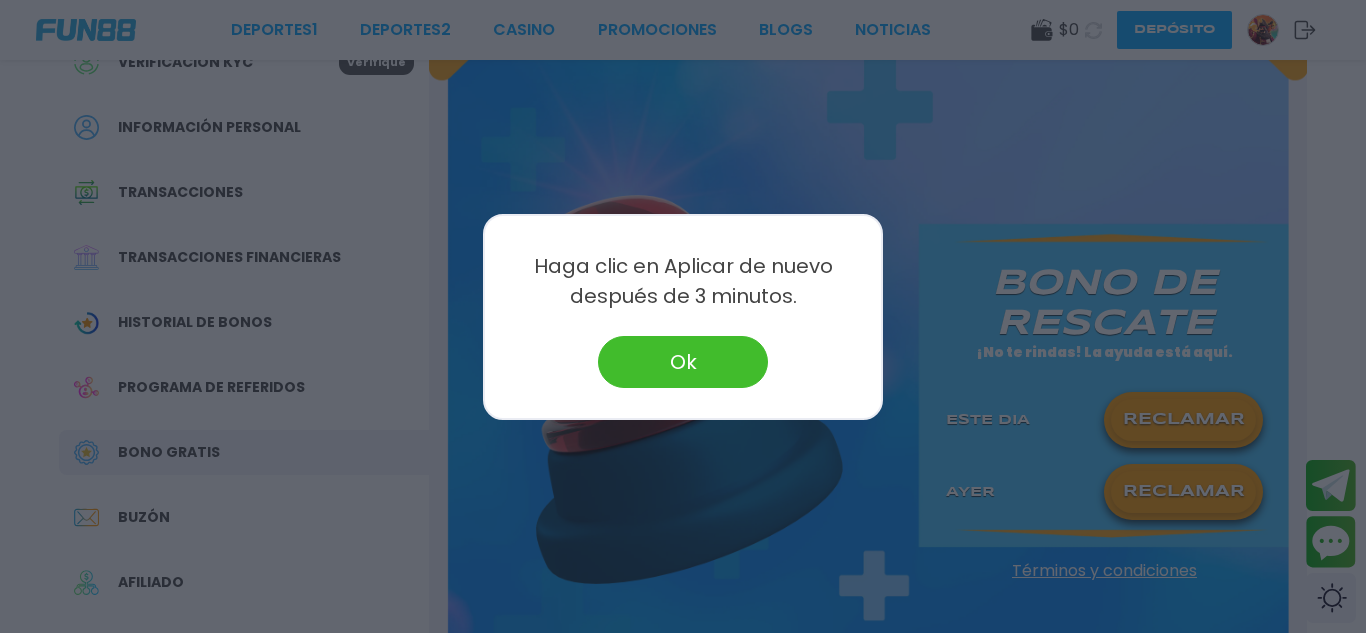 click on "Ok" at bounding box center (683, 362) 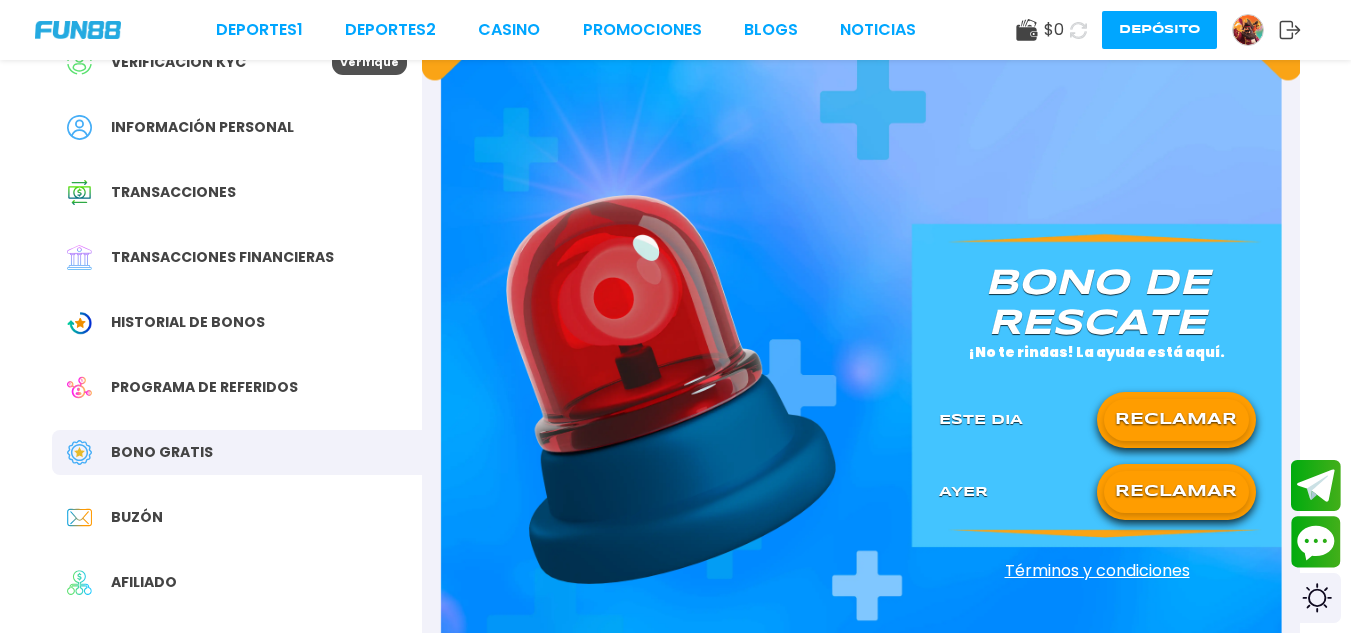 click on "Bono Gratis" at bounding box center [237, 452] 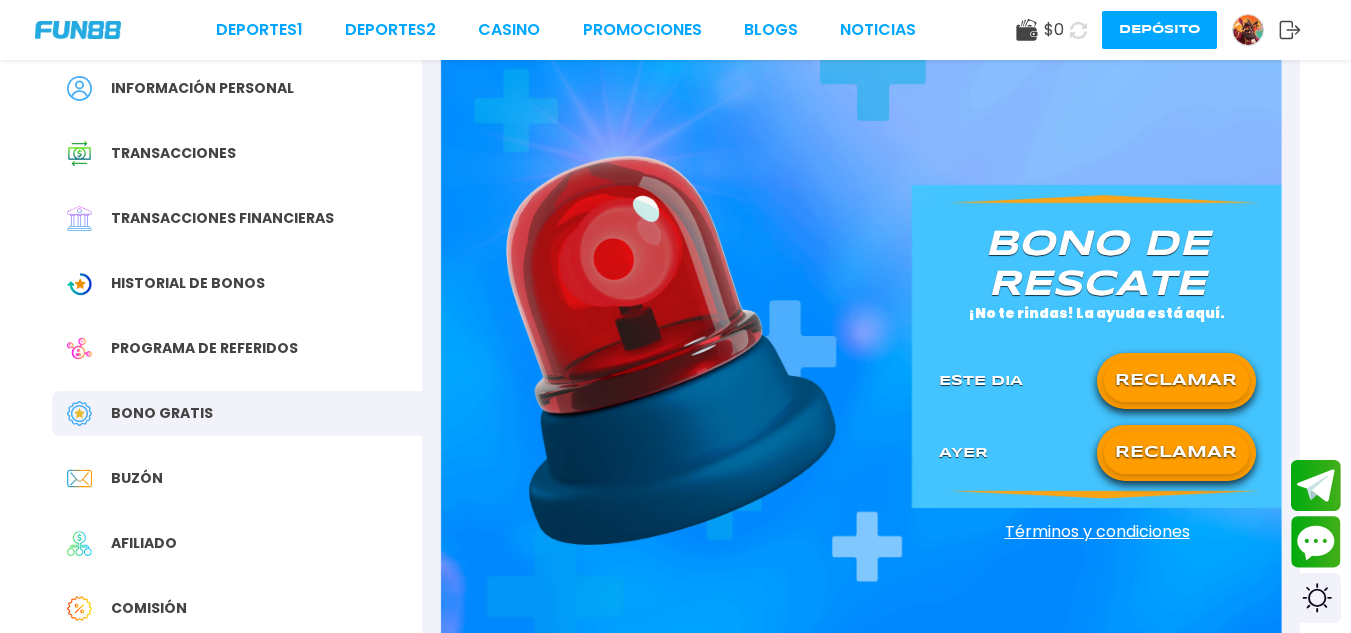 scroll, scrollTop: 160, scrollLeft: 0, axis: vertical 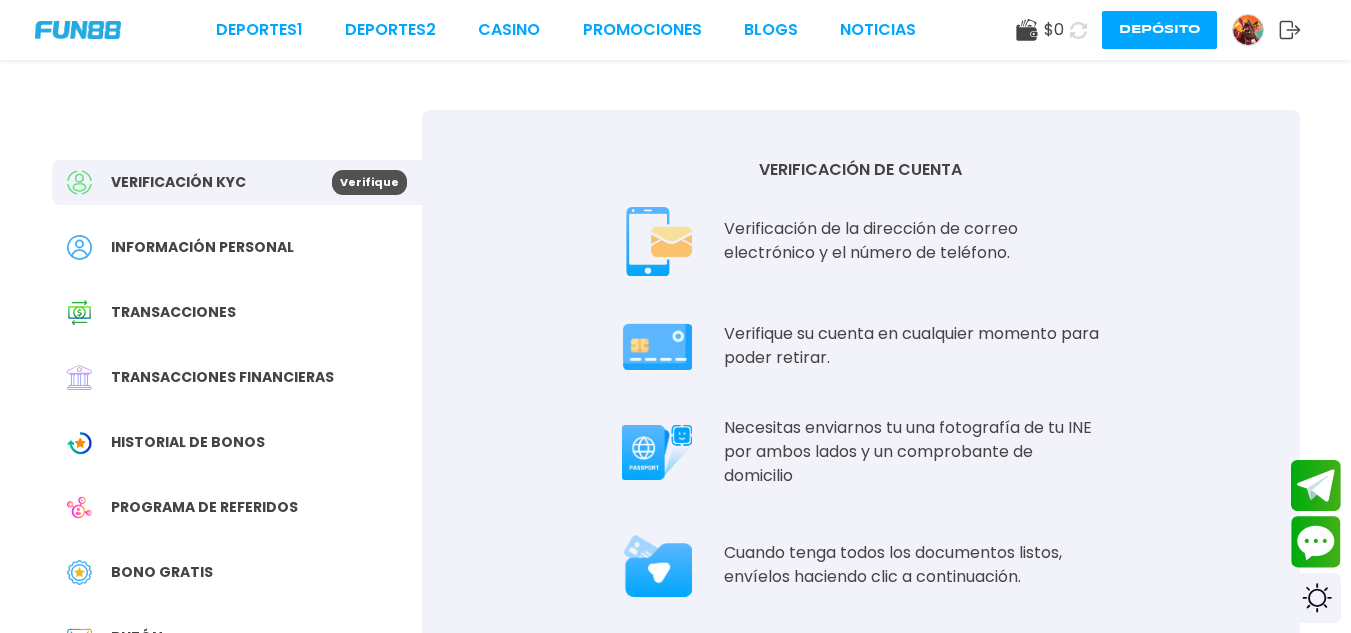 click on "Bono Gratis" at bounding box center (237, 572) 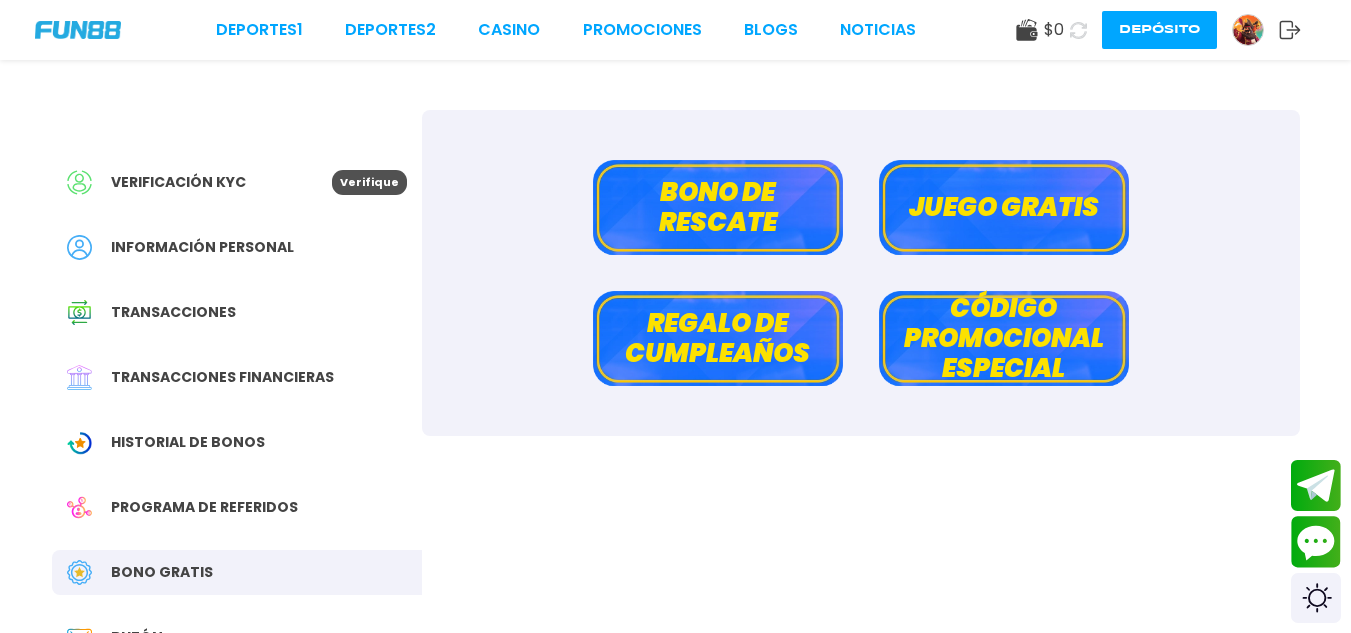 click on "Juego gratis" at bounding box center (1004, 207) 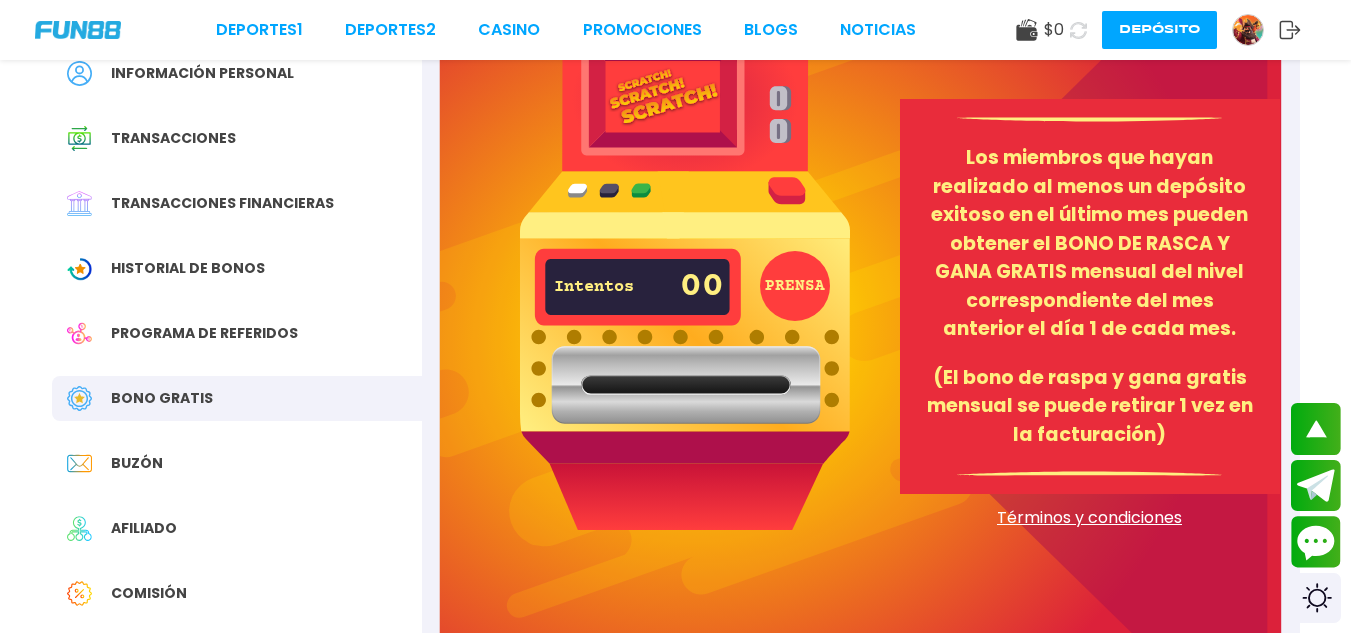 scroll, scrollTop: 0, scrollLeft: 0, axis: both 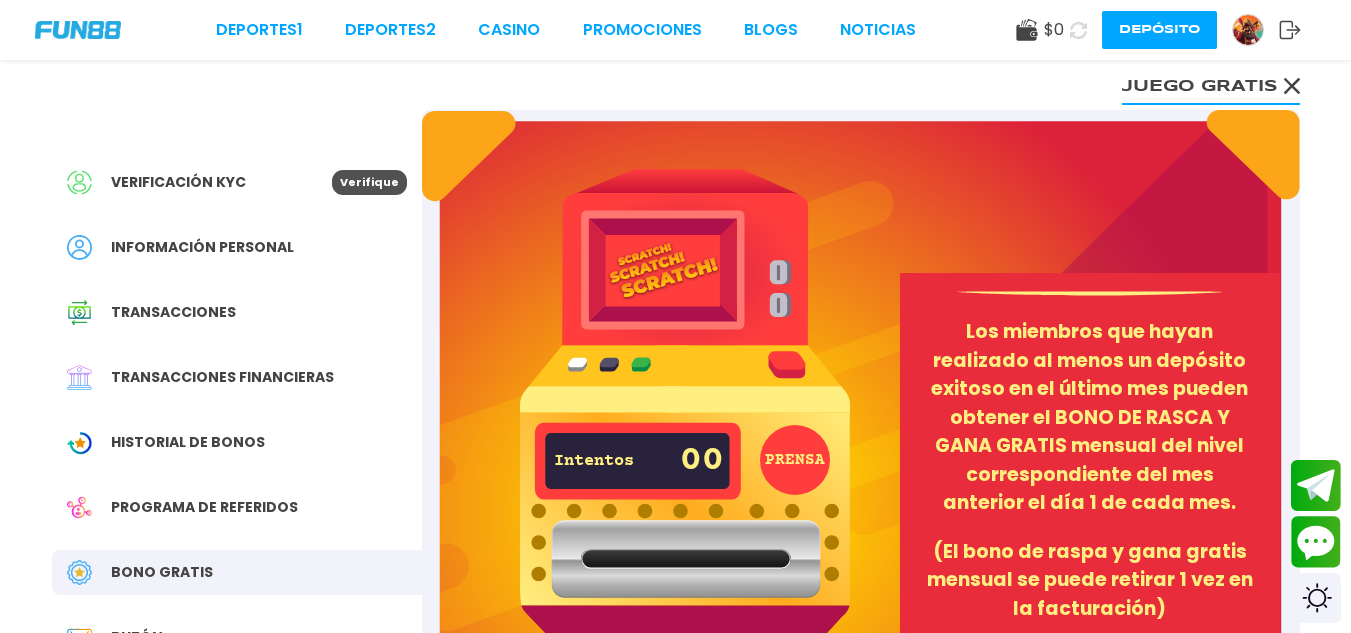 click at bounding box center [1248, 30] 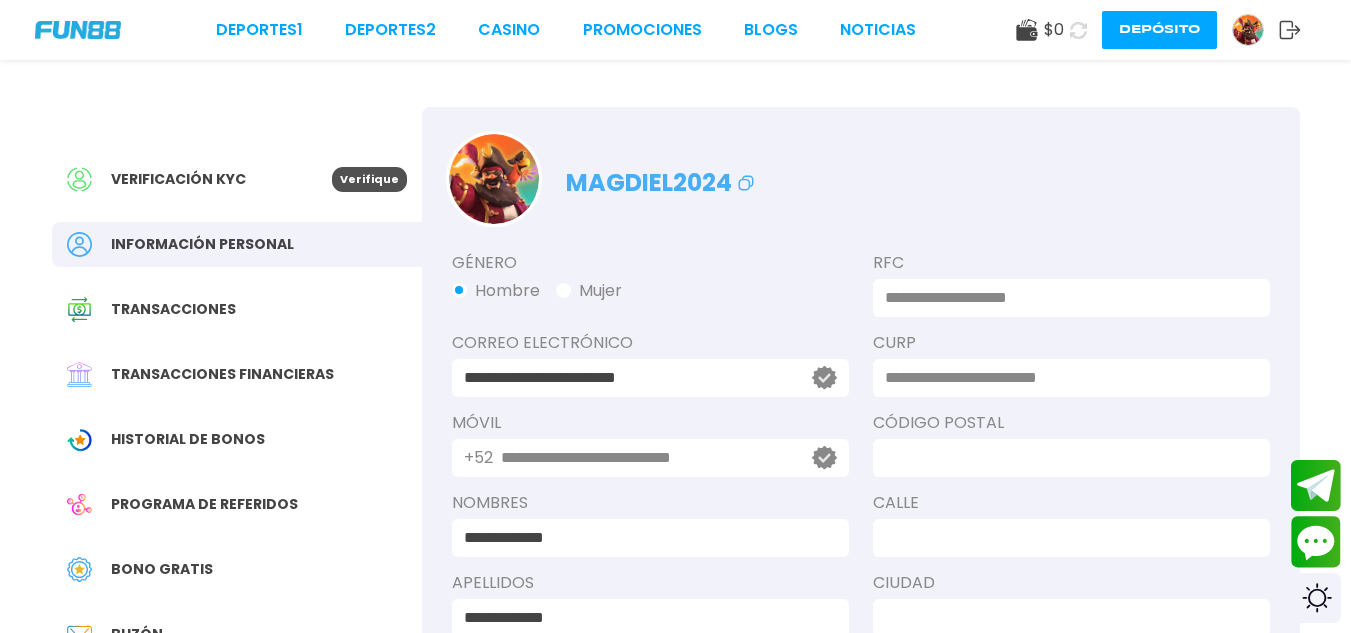 scroll, scrollTop: 0, scrollLeft: 0, axis: both 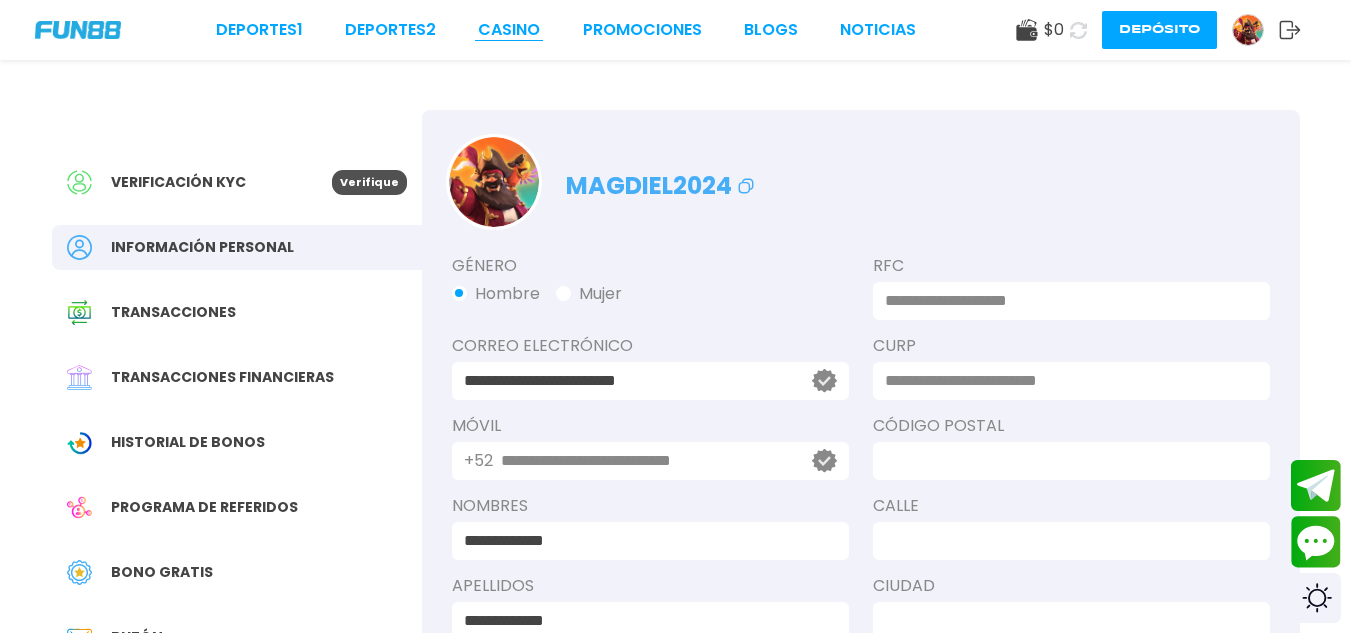 click on "CASINO" at bounding box center (509, 30) 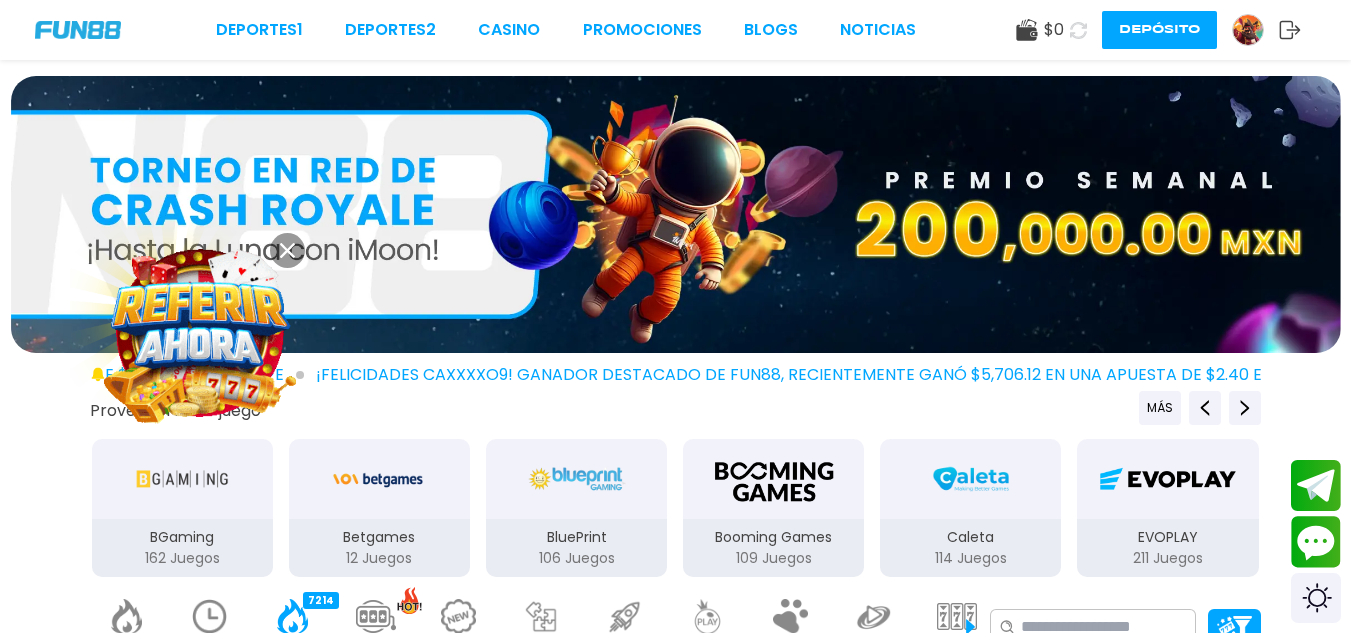 click on "133" at bounding box center [409, 600] 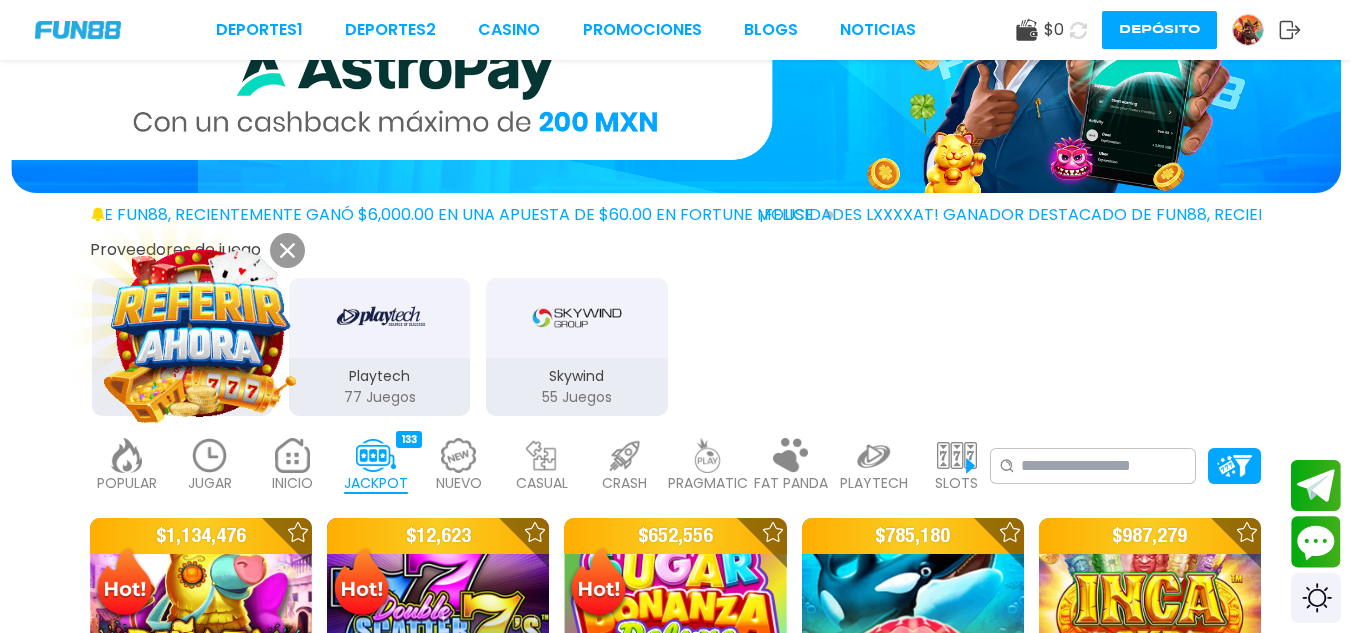 scroll, scrollTop: 200, scrollLeft: 0, axis: vertical 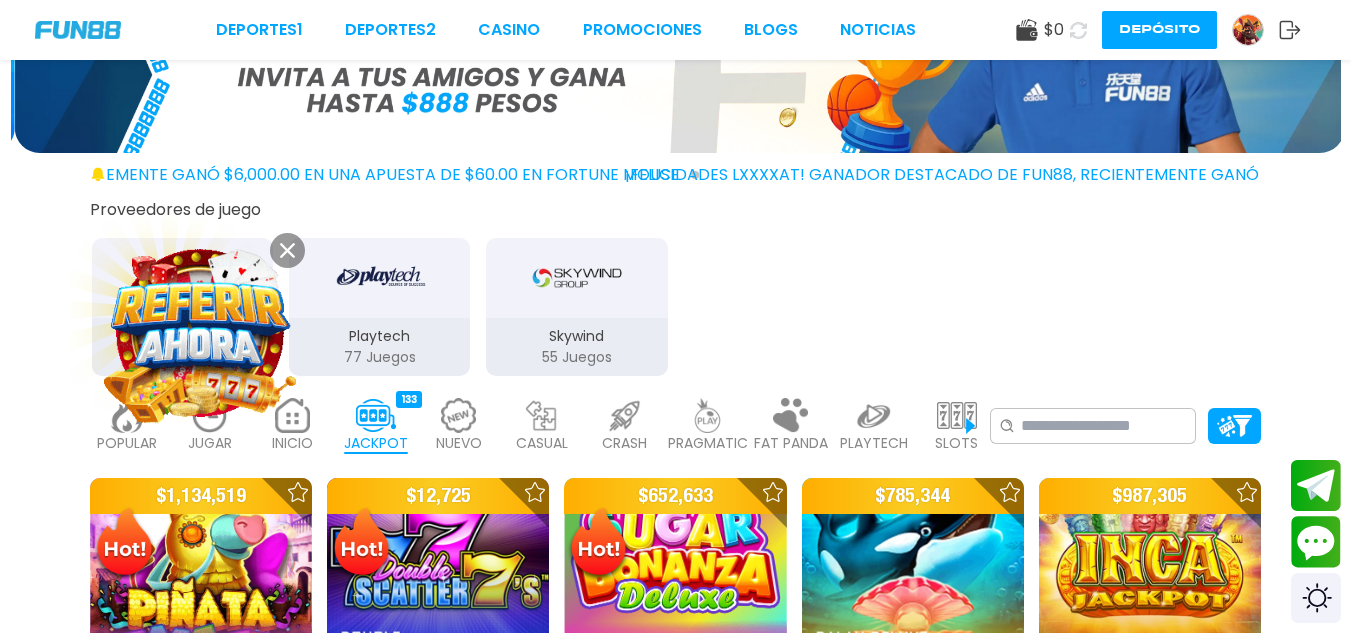 click at bounding box center [200, 333] 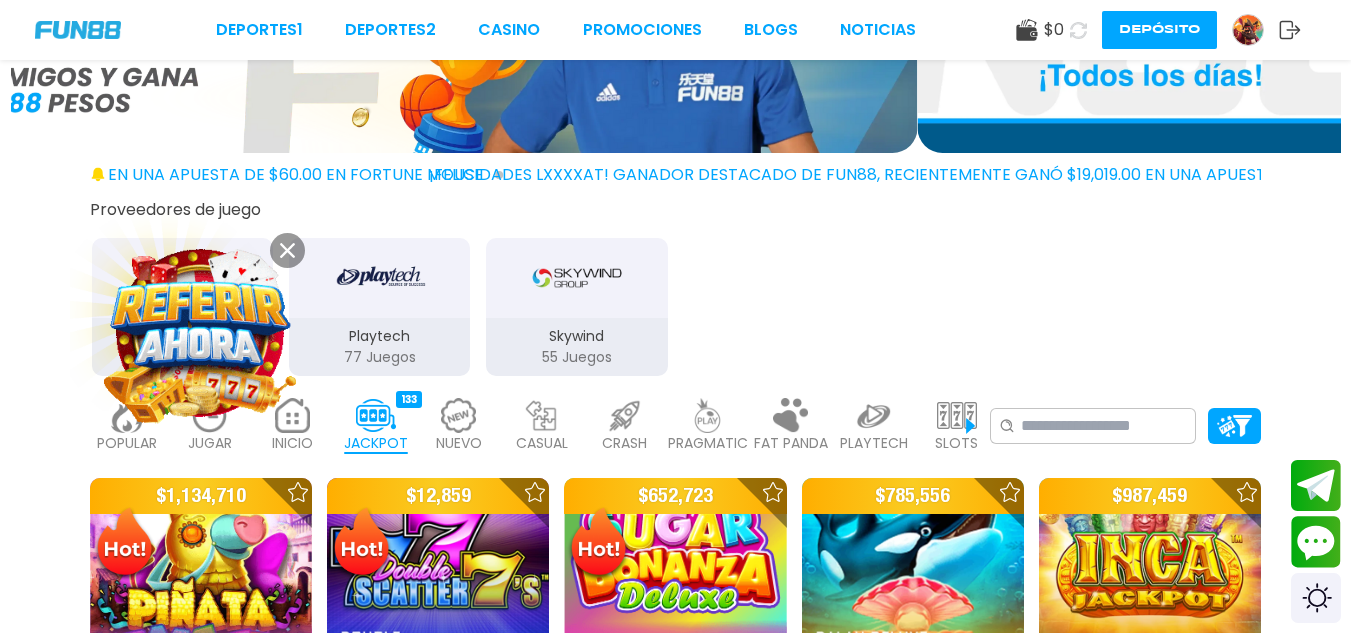 click at bounding box center (200, 333) 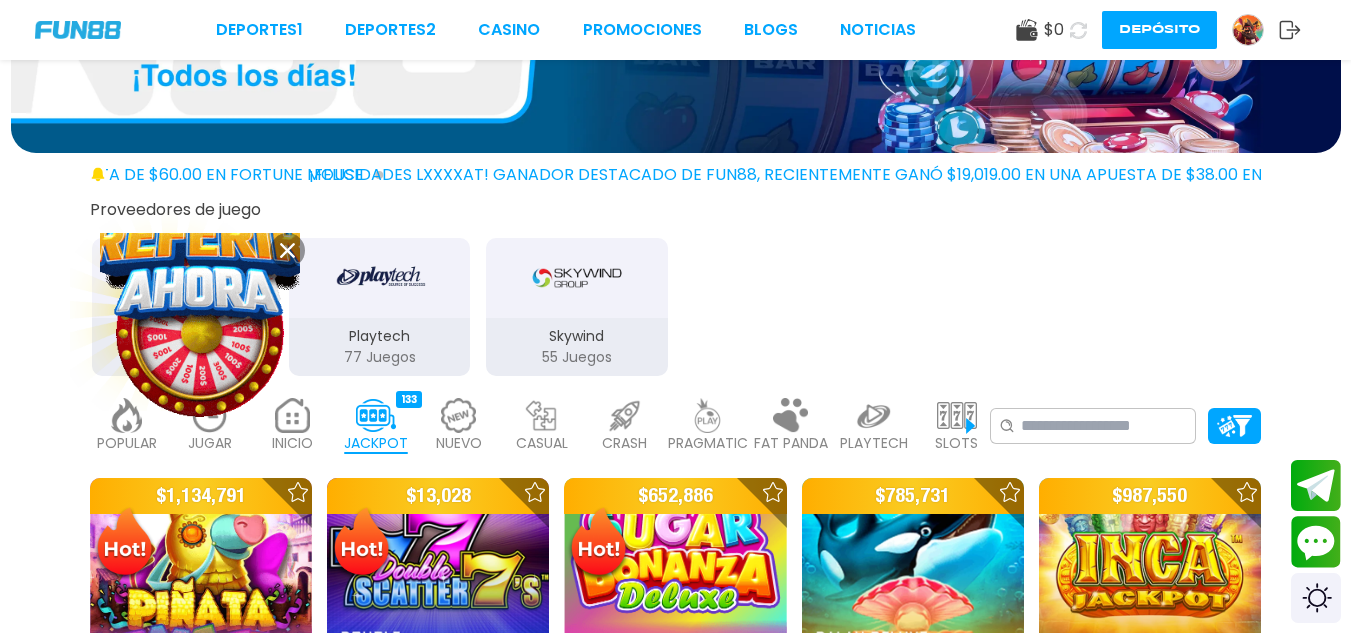 click at bounding box center [200, 333] 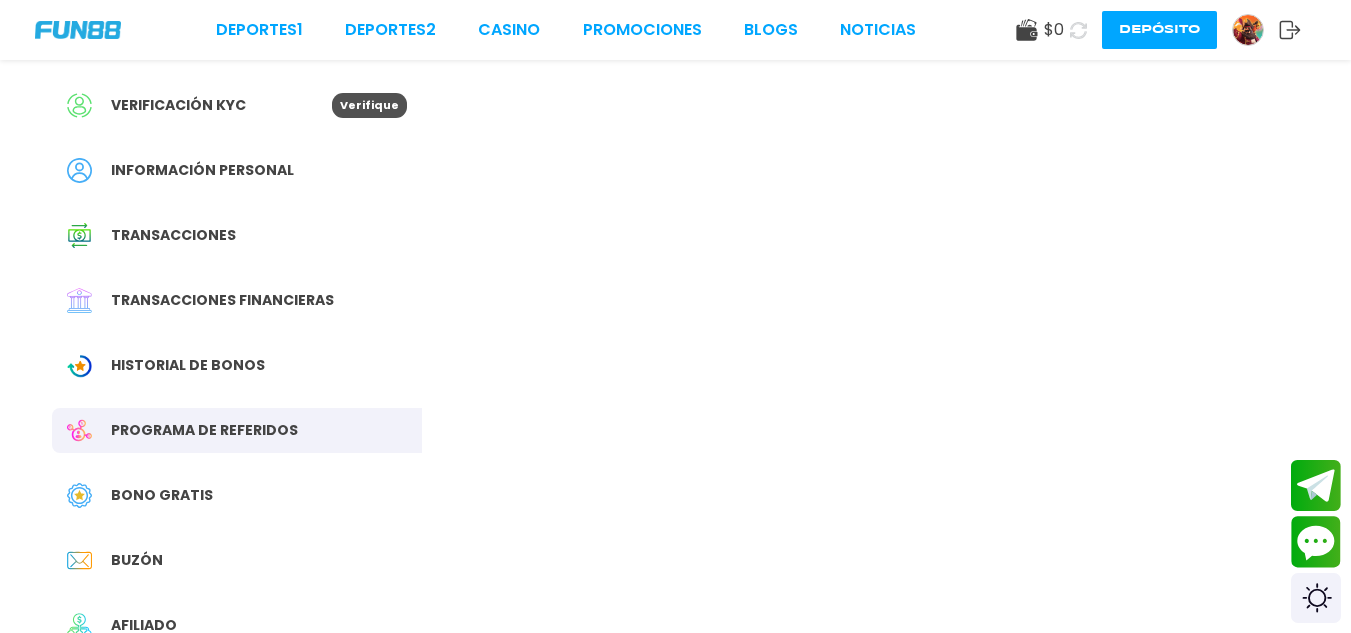 scroll, scrollTop: 0, scrollLeft: 0, axis: both 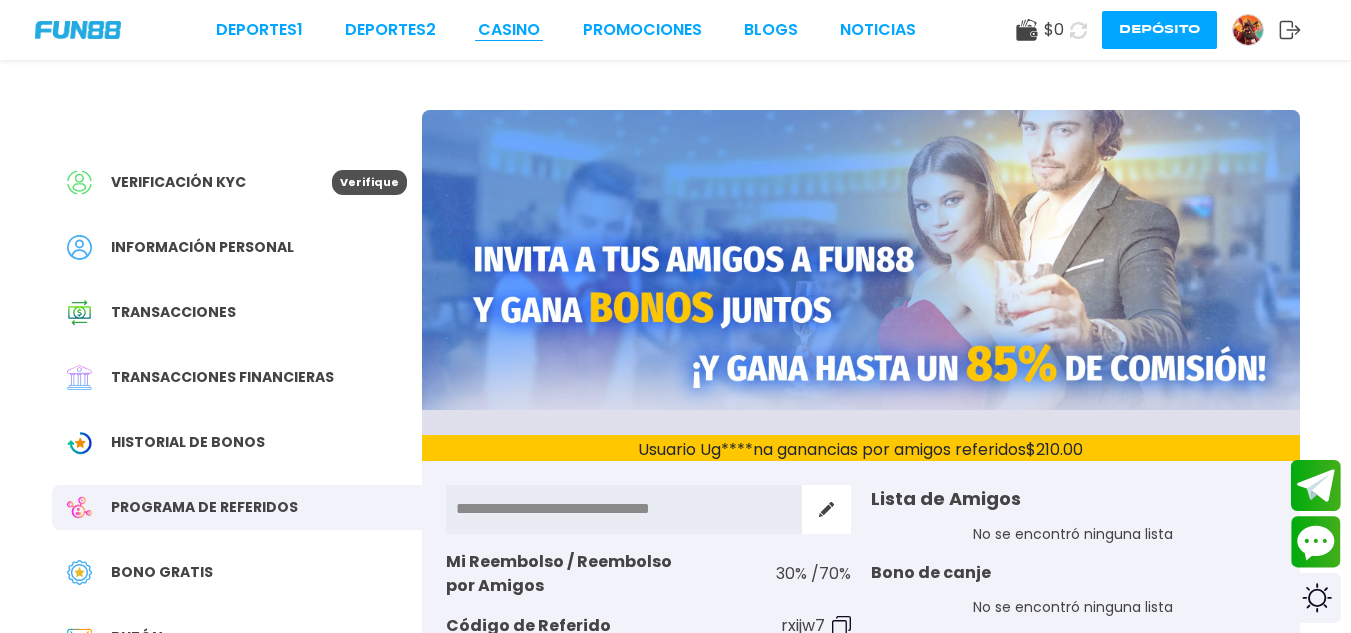 click on "CASINO" at bounding box center [509, 30] 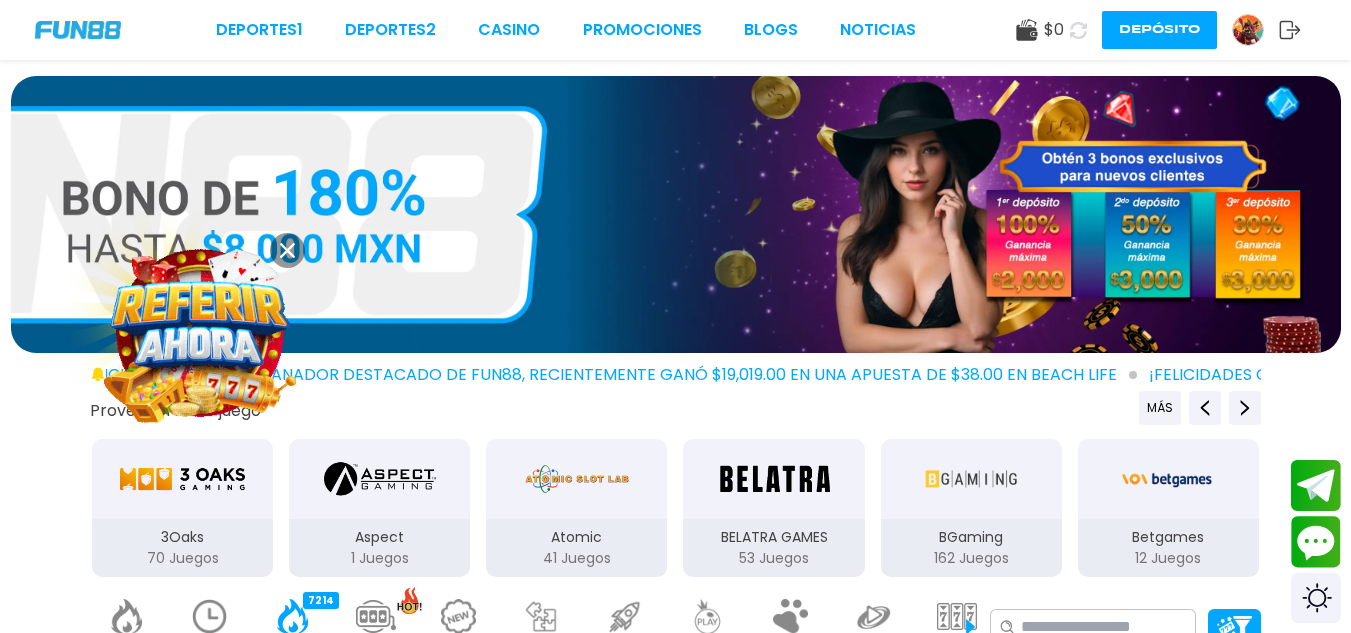 click at bounding box center (971, 479) 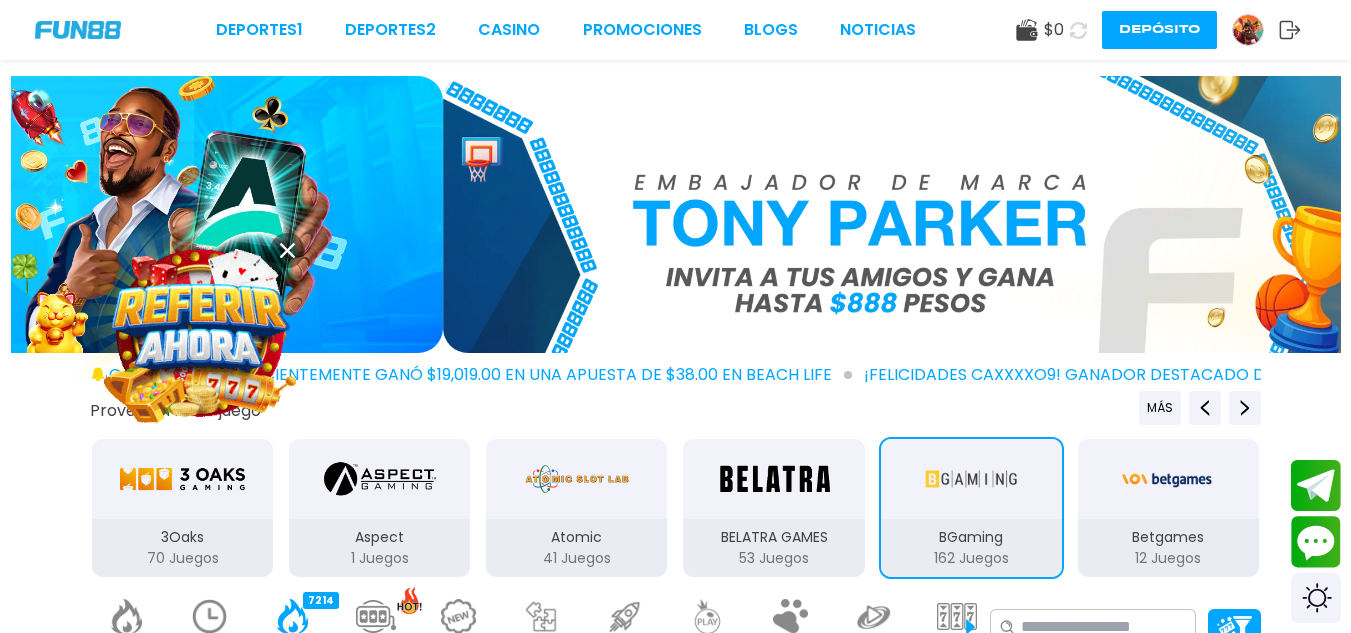 click at bounding box center (971, 479) 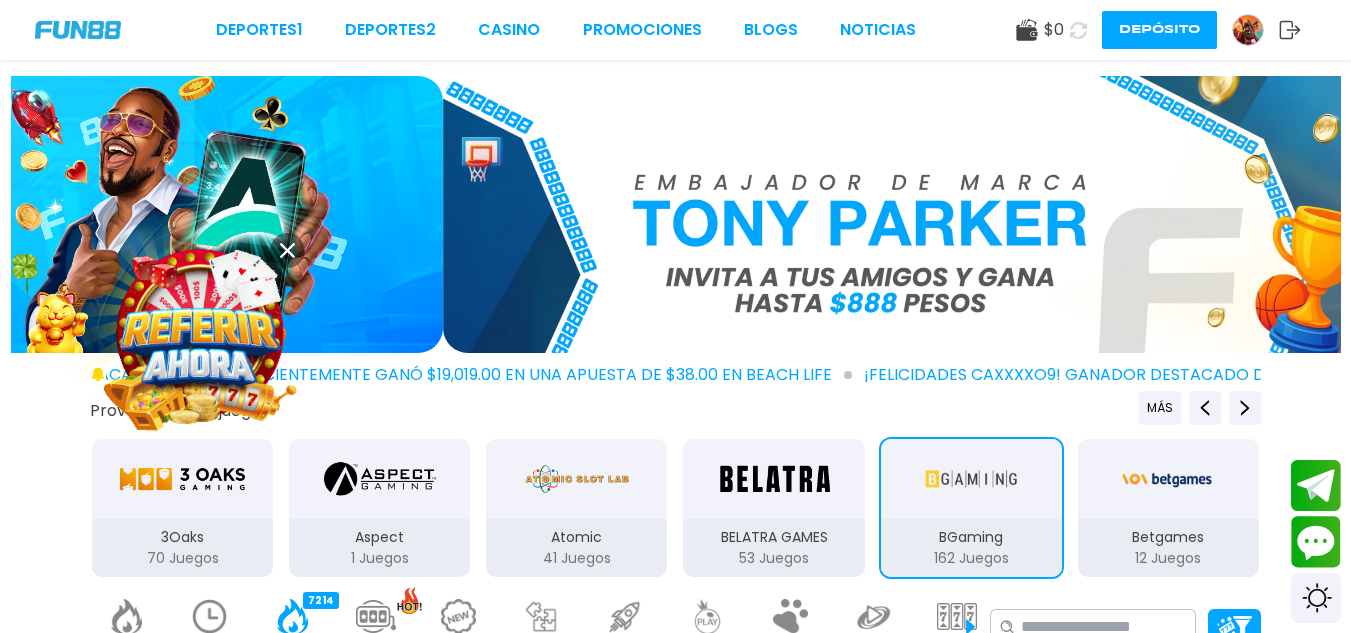 click at bounding box center (971, 479) 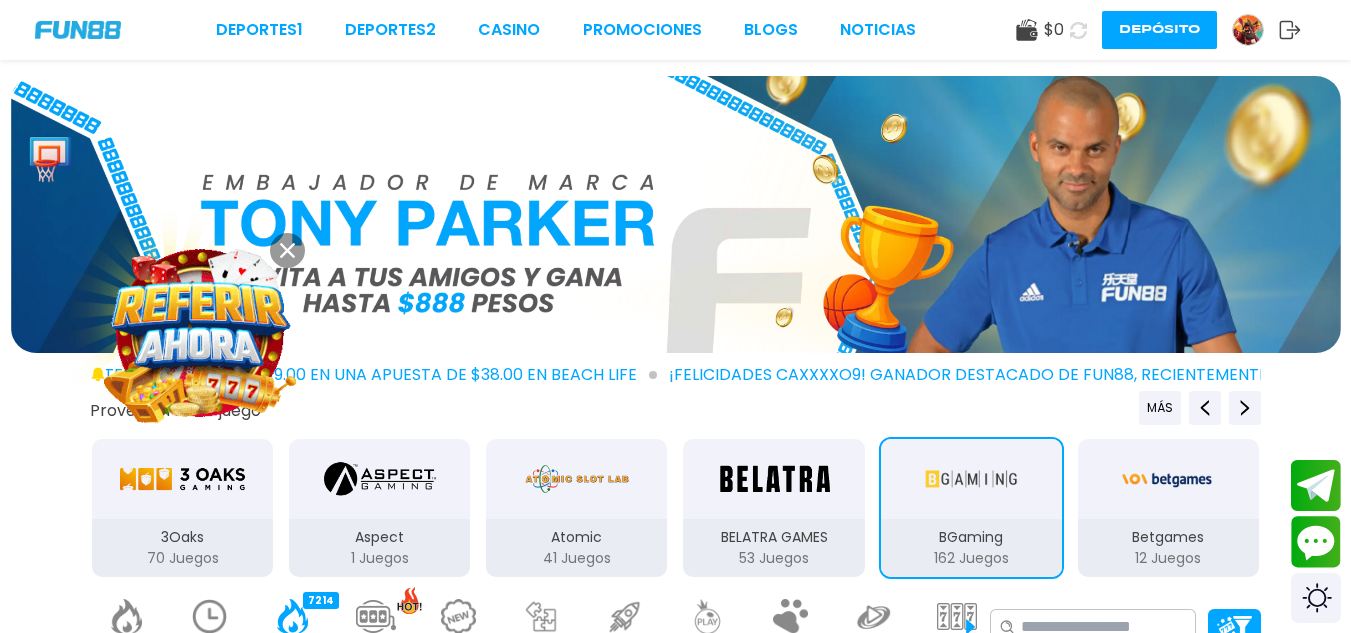 type 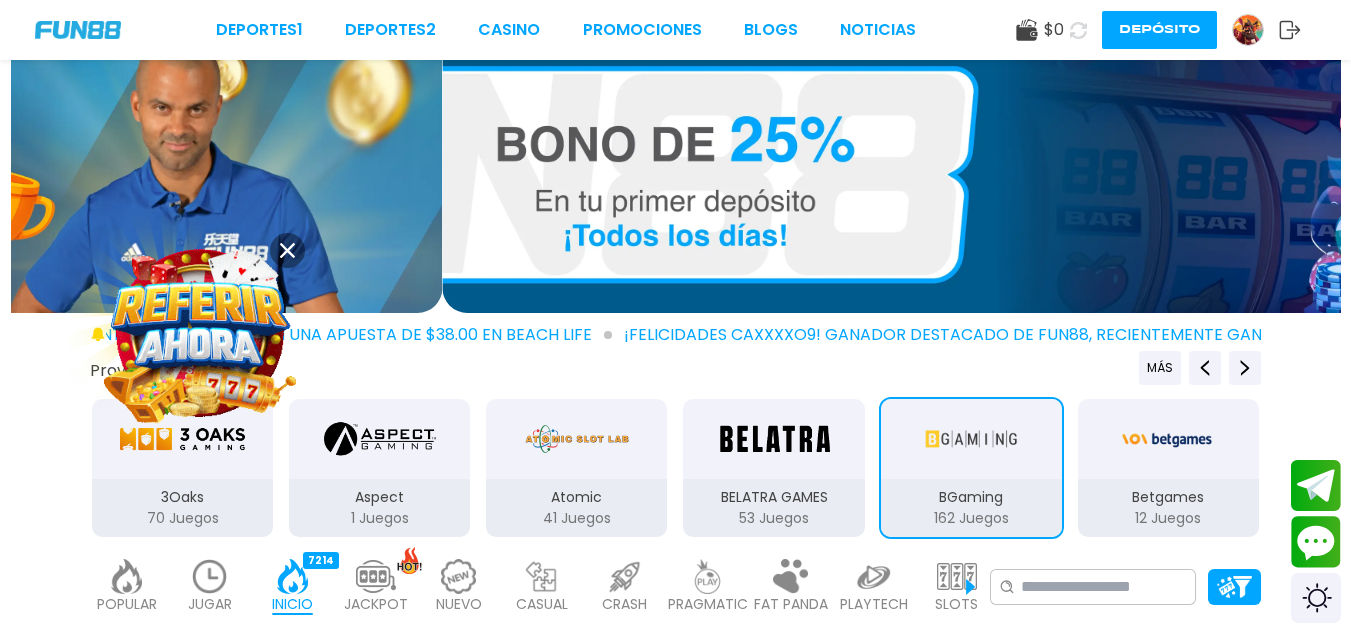 scroll, scrollTop: 200, scrollLeft: 0, axis: vertical 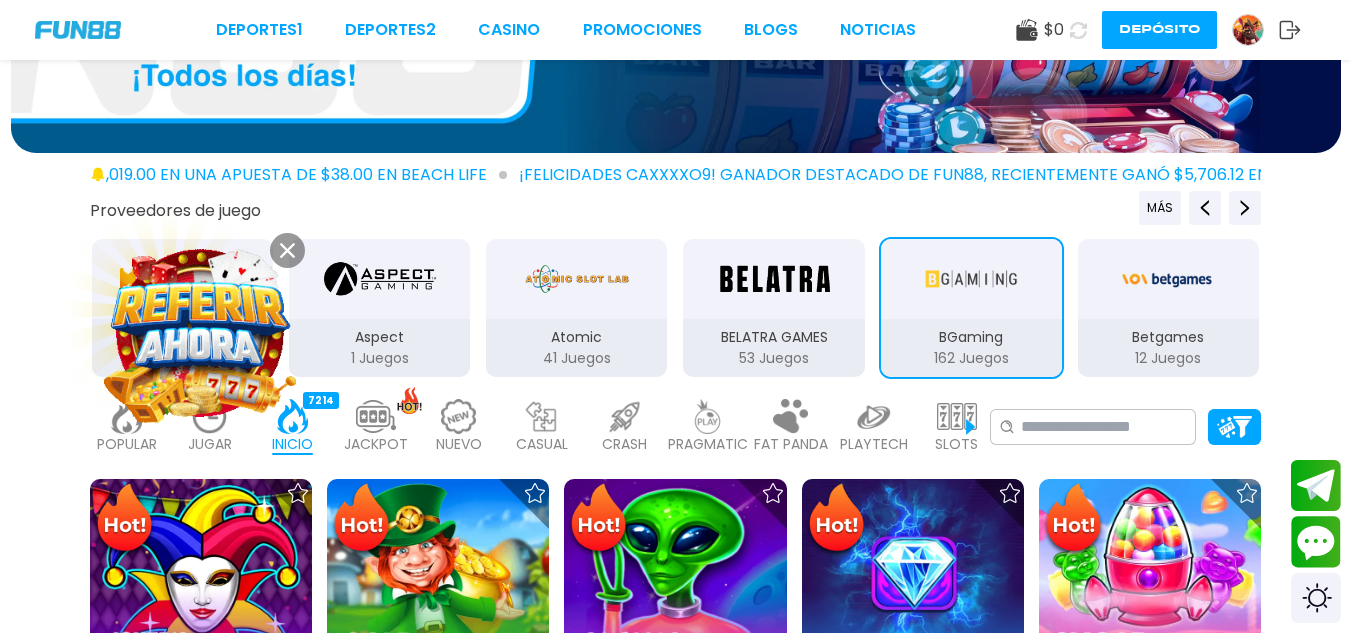 click on "162   Juegos" at bounding box center [971, 358] 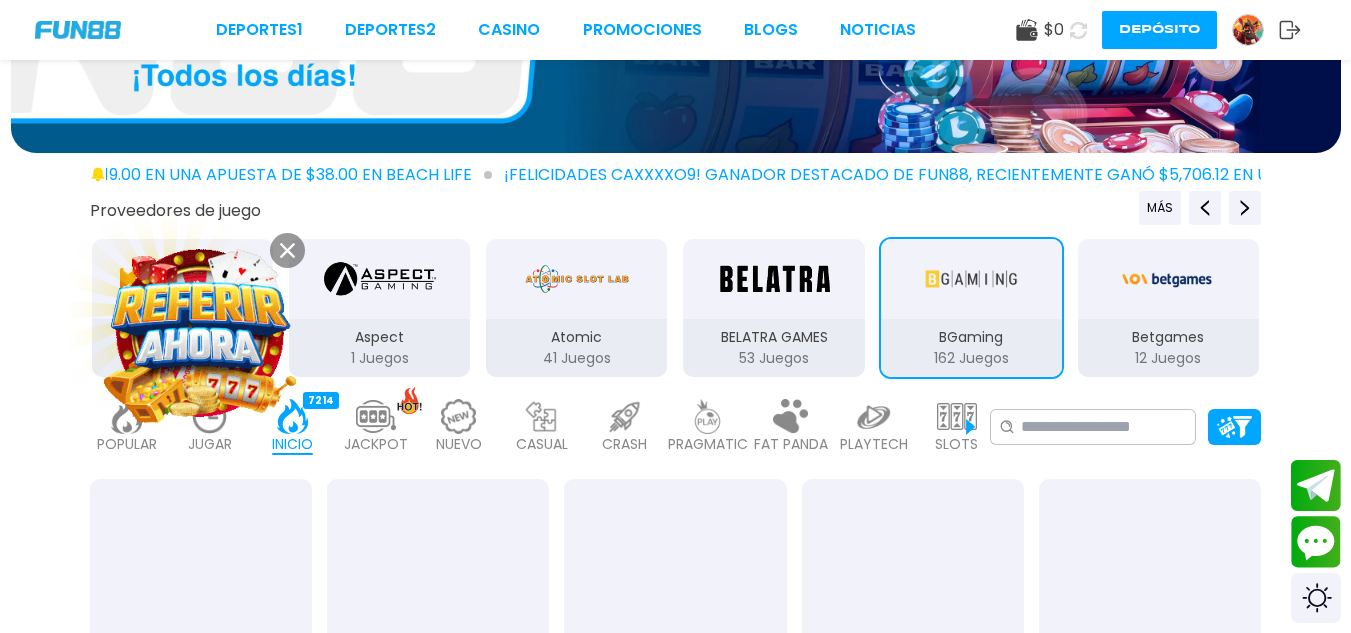 click on "162   Juegos" at bounding box center [971, 358] 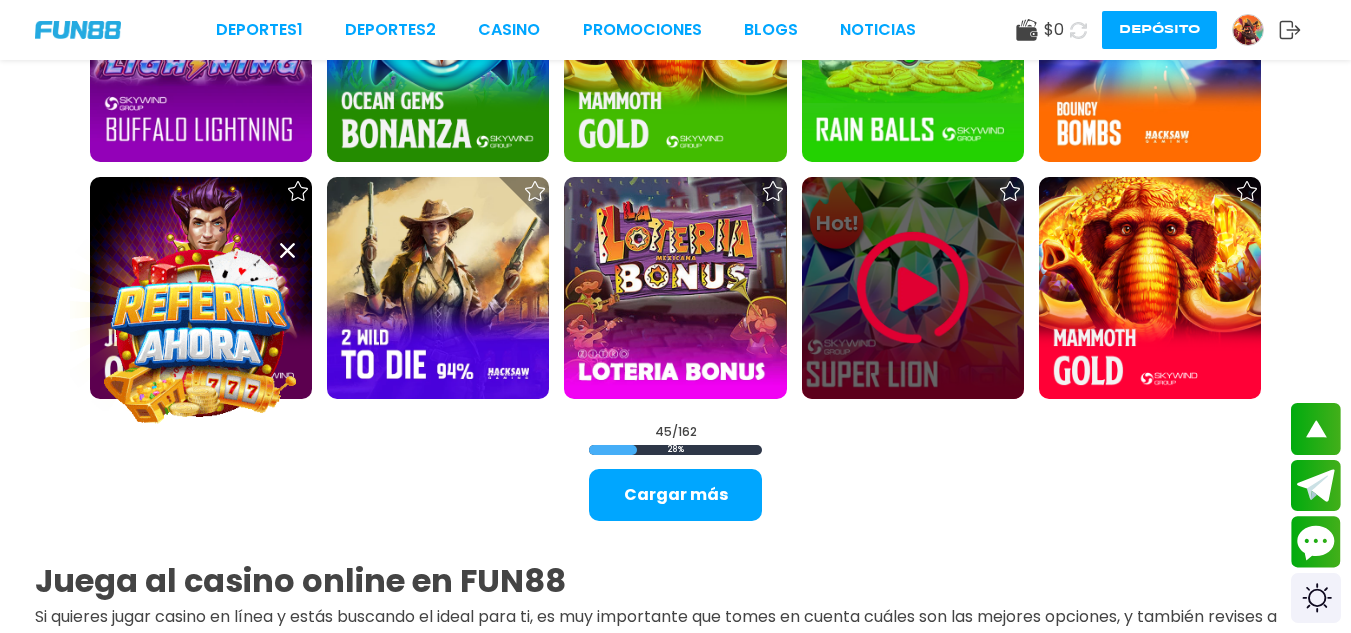 scroll, scrollTop: 2440, scrollLeft: 0, axis: vertical 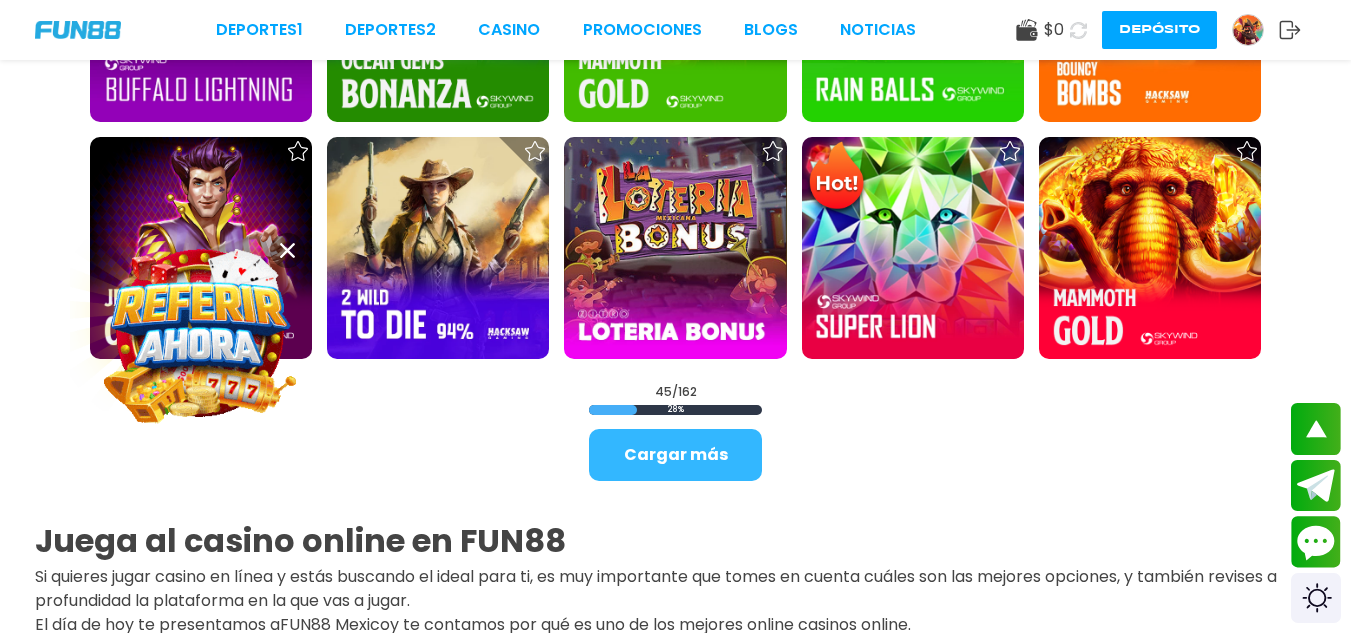 click on "Cargar más" at bounding box center [675, 455] 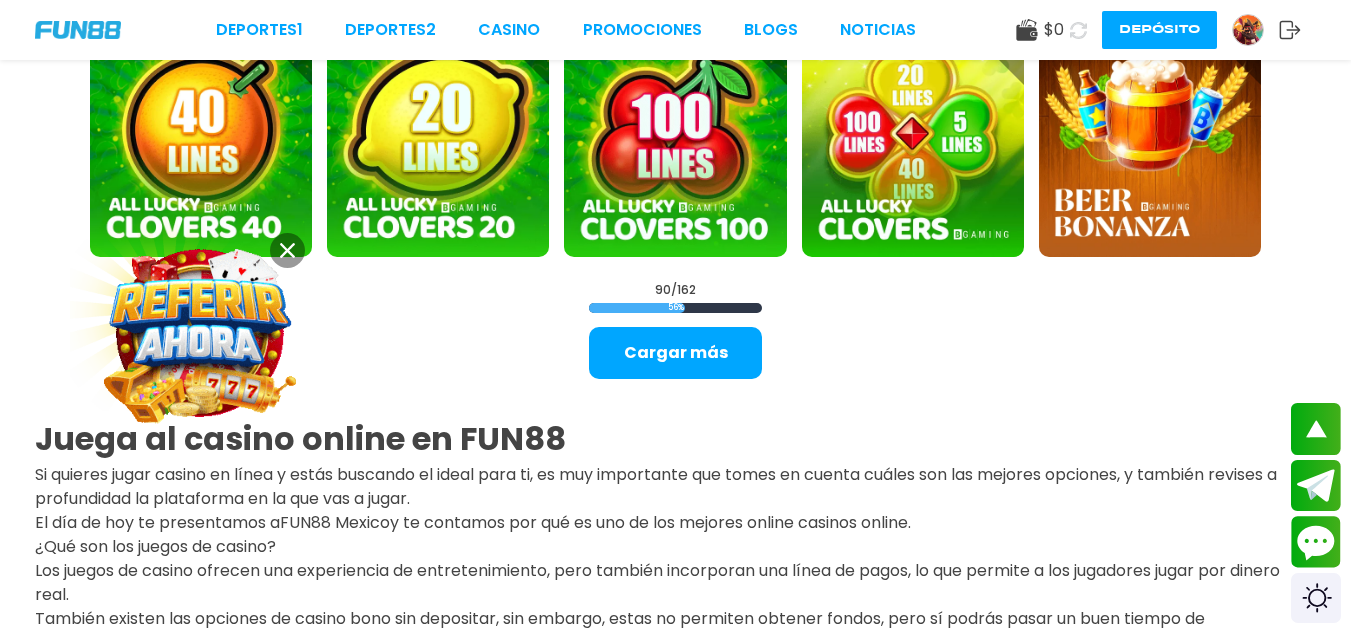 scroll, scrollTop: 4680, scrollLeft: 0, axis: vertical 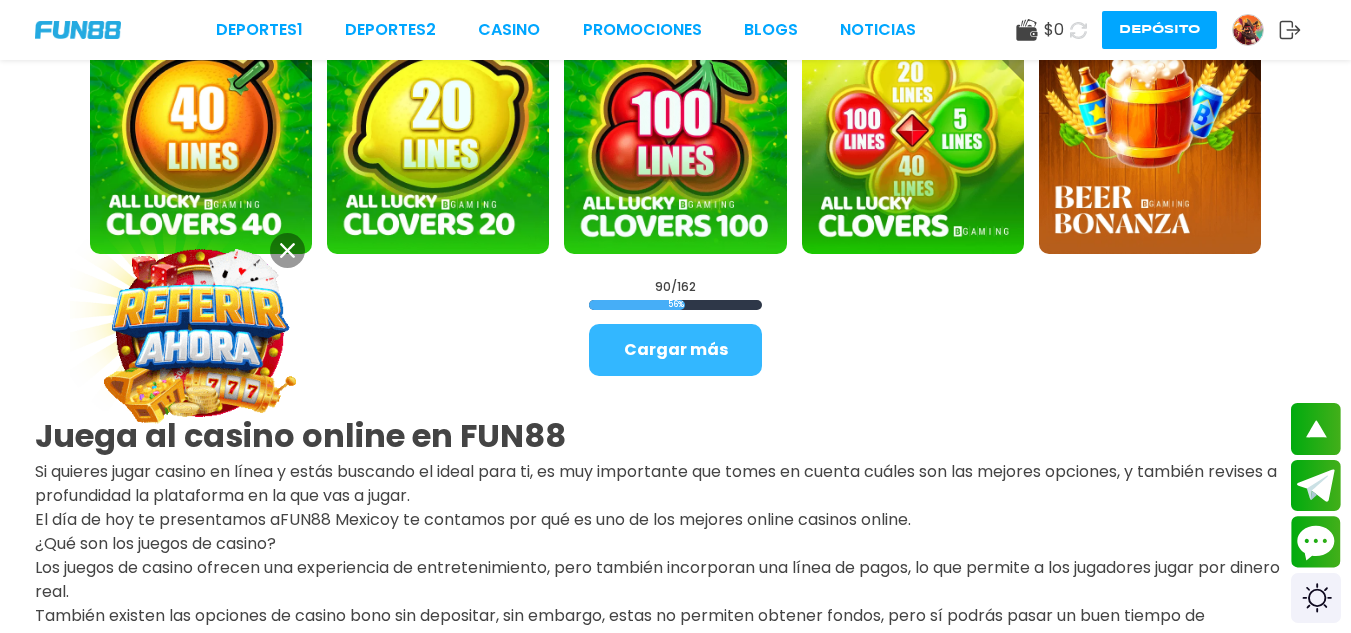 click on "Cargar más" at bounding box center (675, 350) 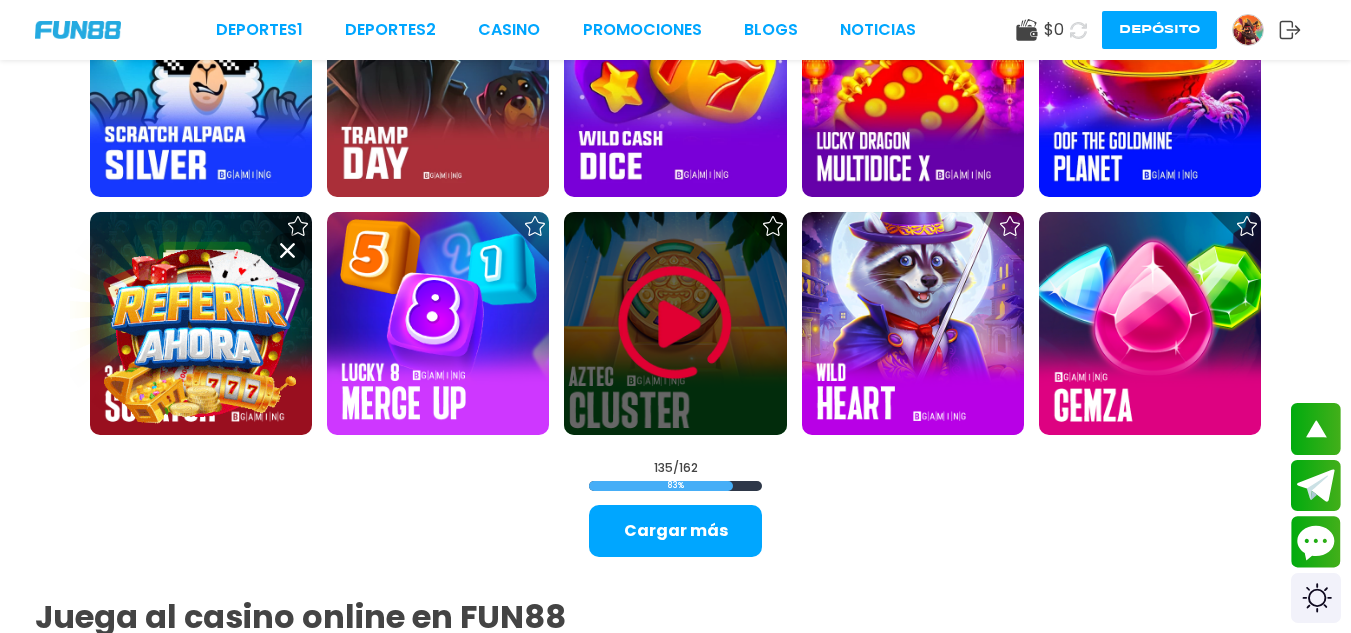 scroll, scrollTop: 6720, scrollLeft: 0, axis: vertical 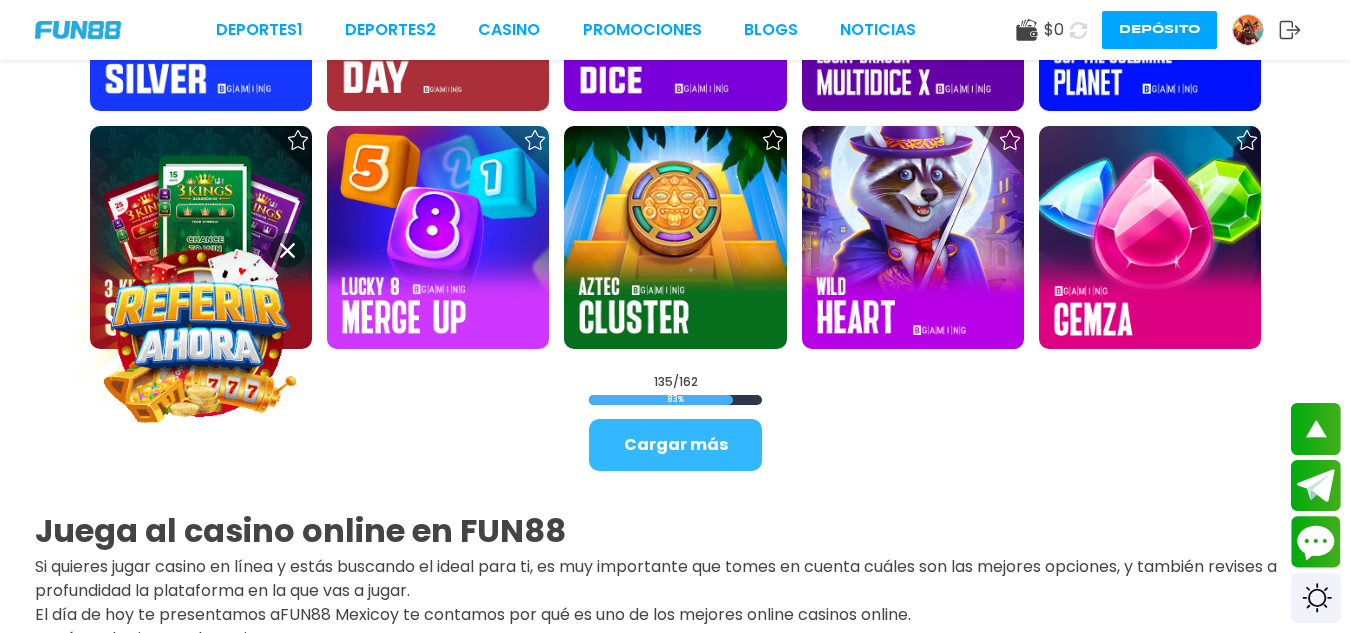 click on "Cargar más" at bounding box center [675, 445] 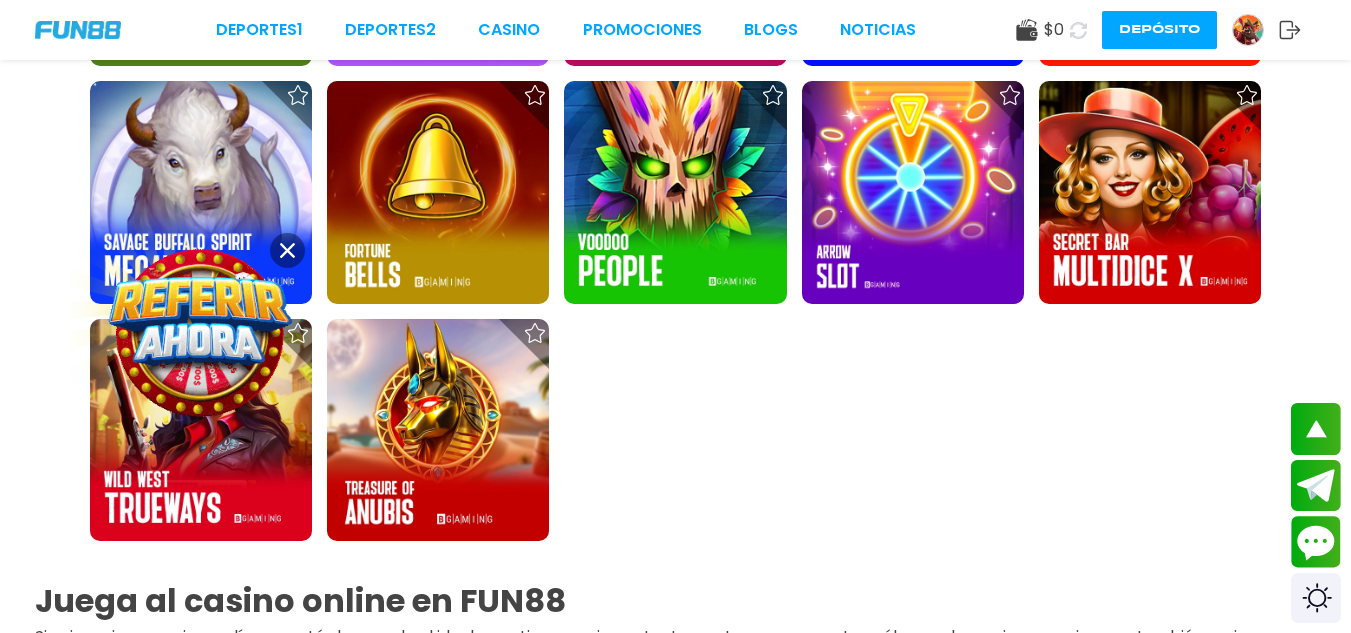 scroll, scrollTop: 8040, scrollLeft: 0, axis: vertical 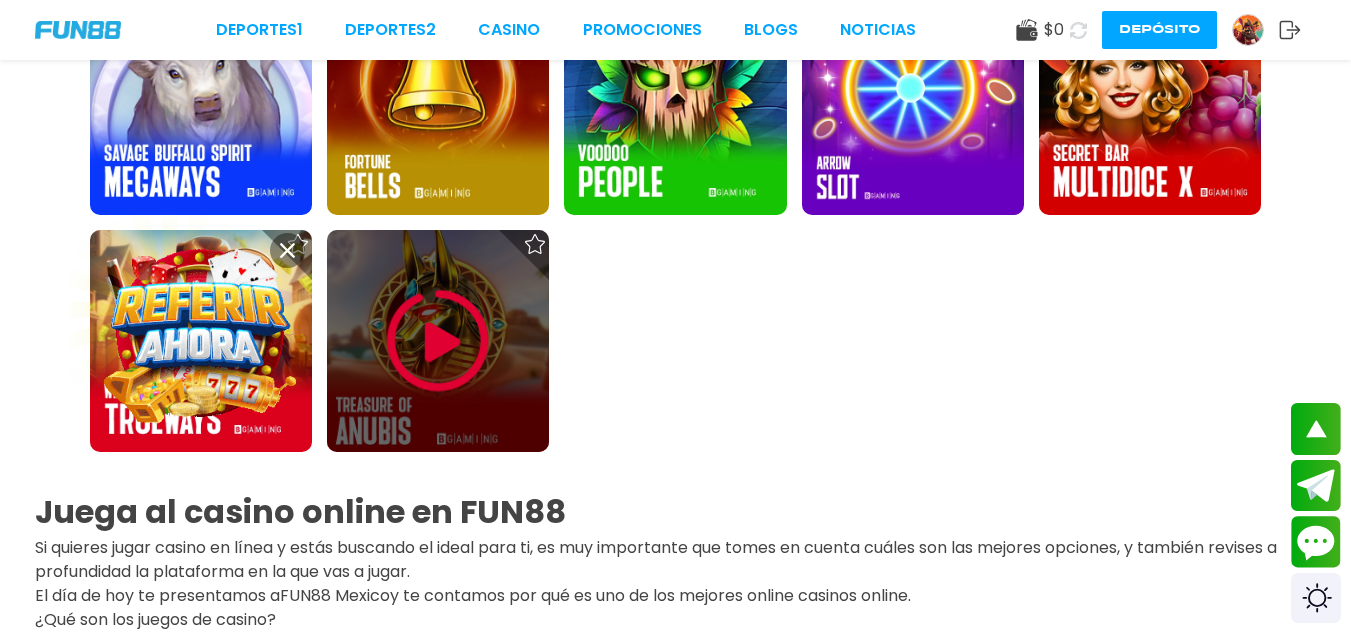 click at bounding box center (438, 341) 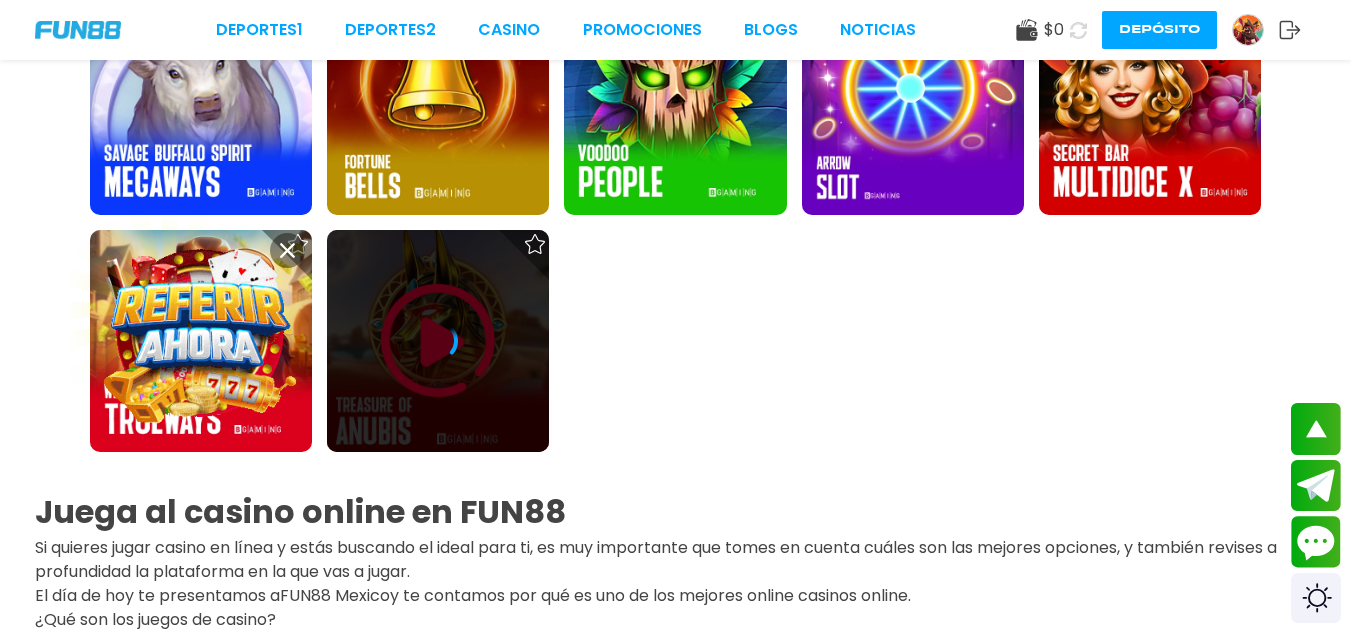 scroll, scrollTop: 0, scrollLeft: 0, axis: both 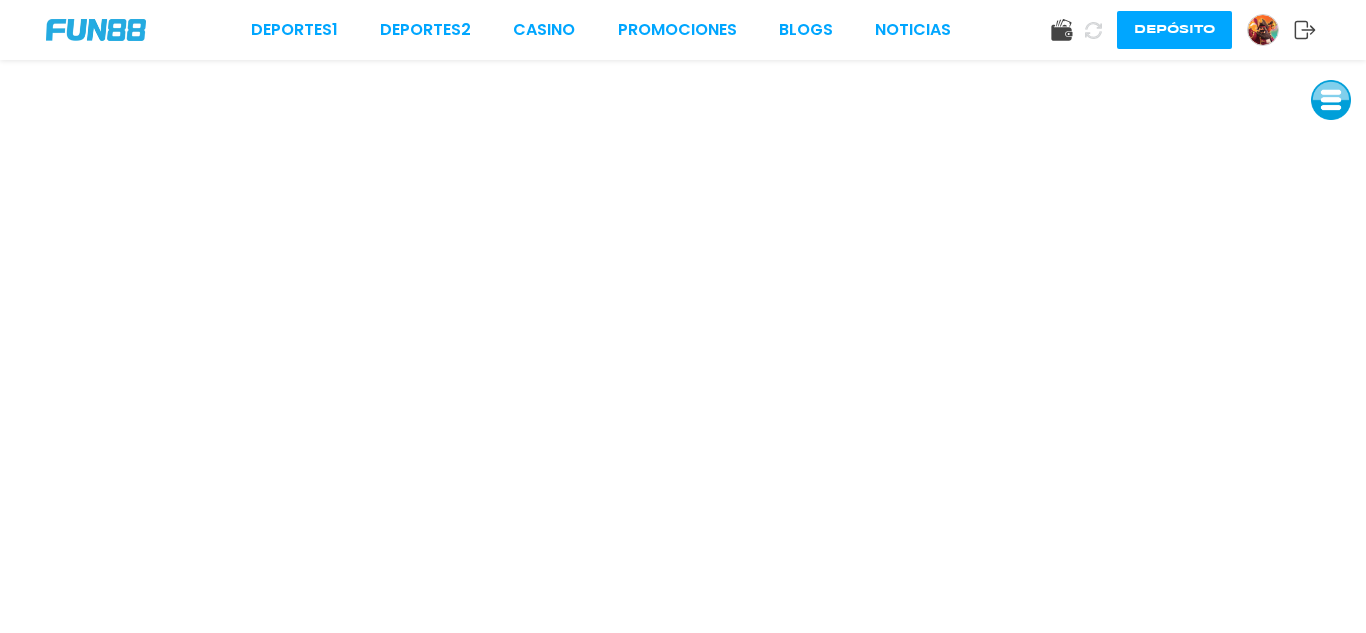 click at bounding box center [1331, 100] 